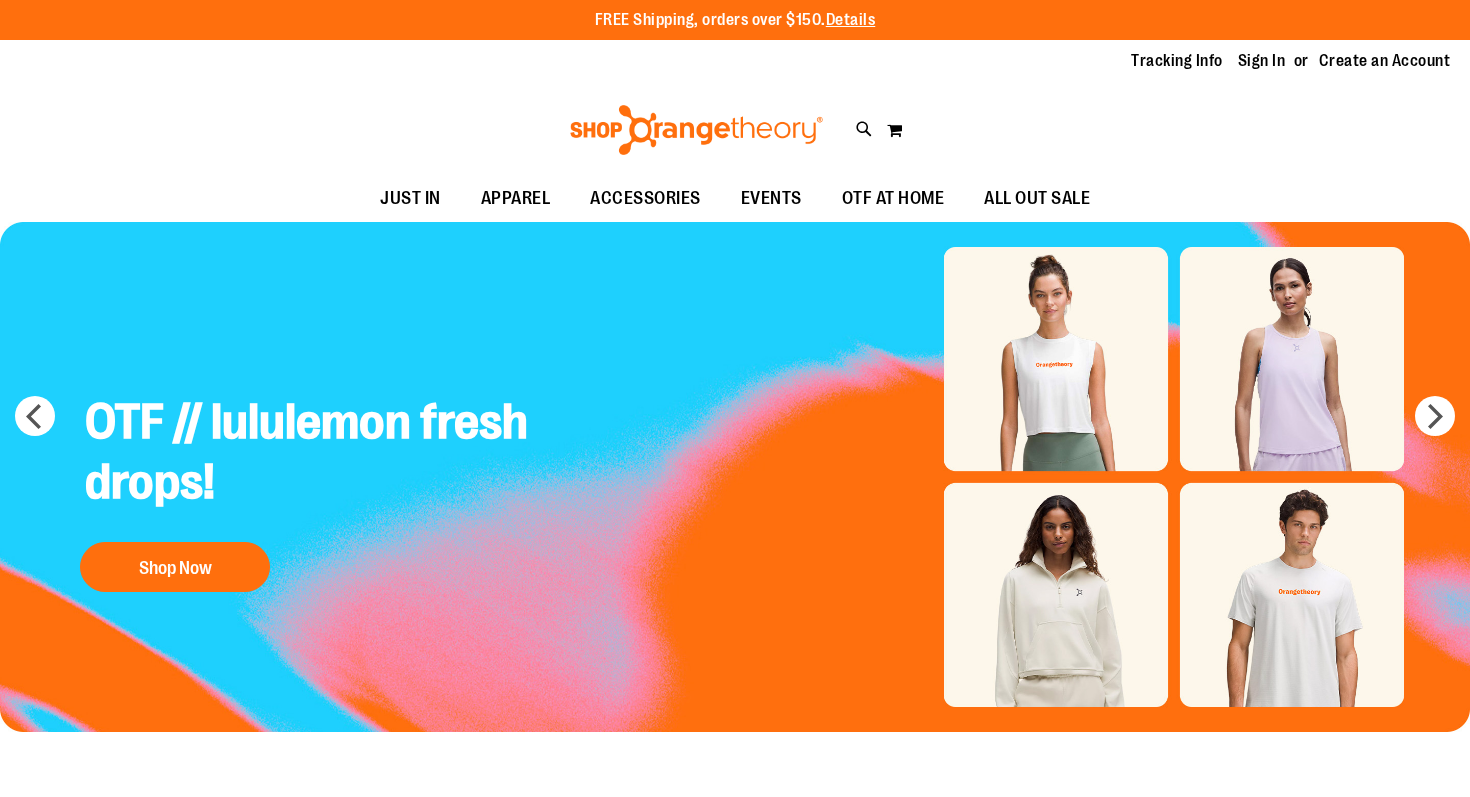 scroll, scrollTop: 0, scrollLeft: 0, axis: both 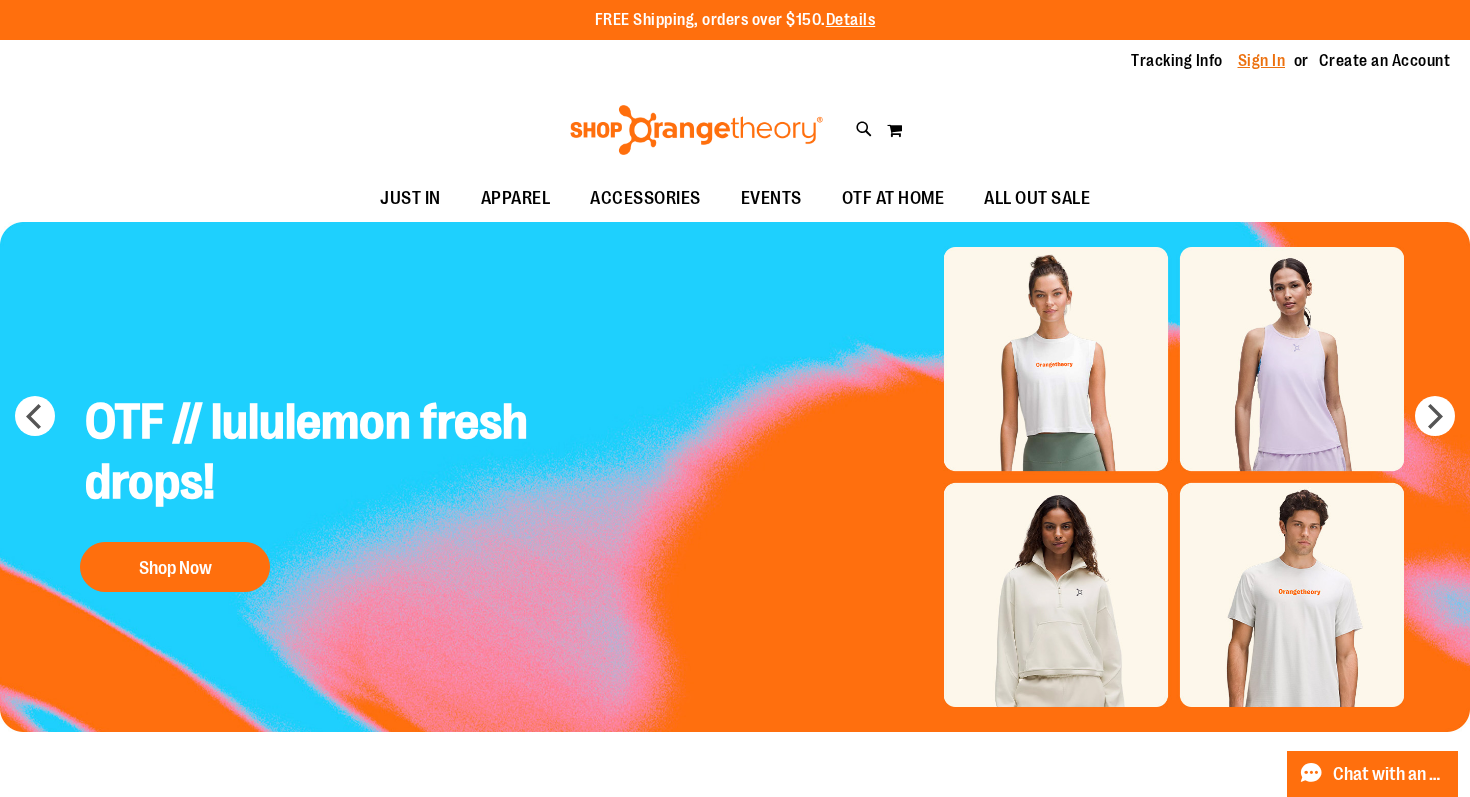 type on "**********" 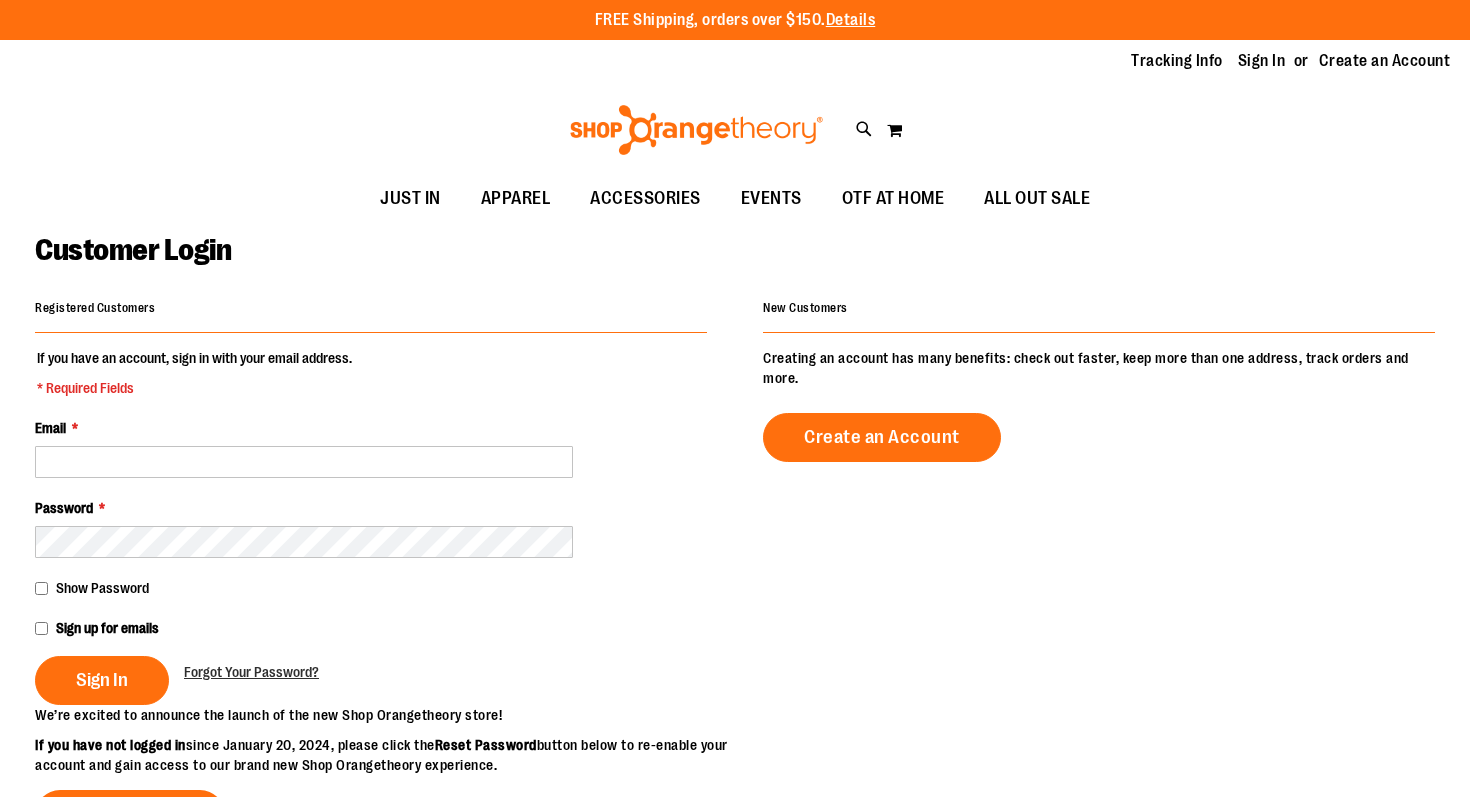 scroll, scrollTop: 0, scrollLeft: 0, axis: both 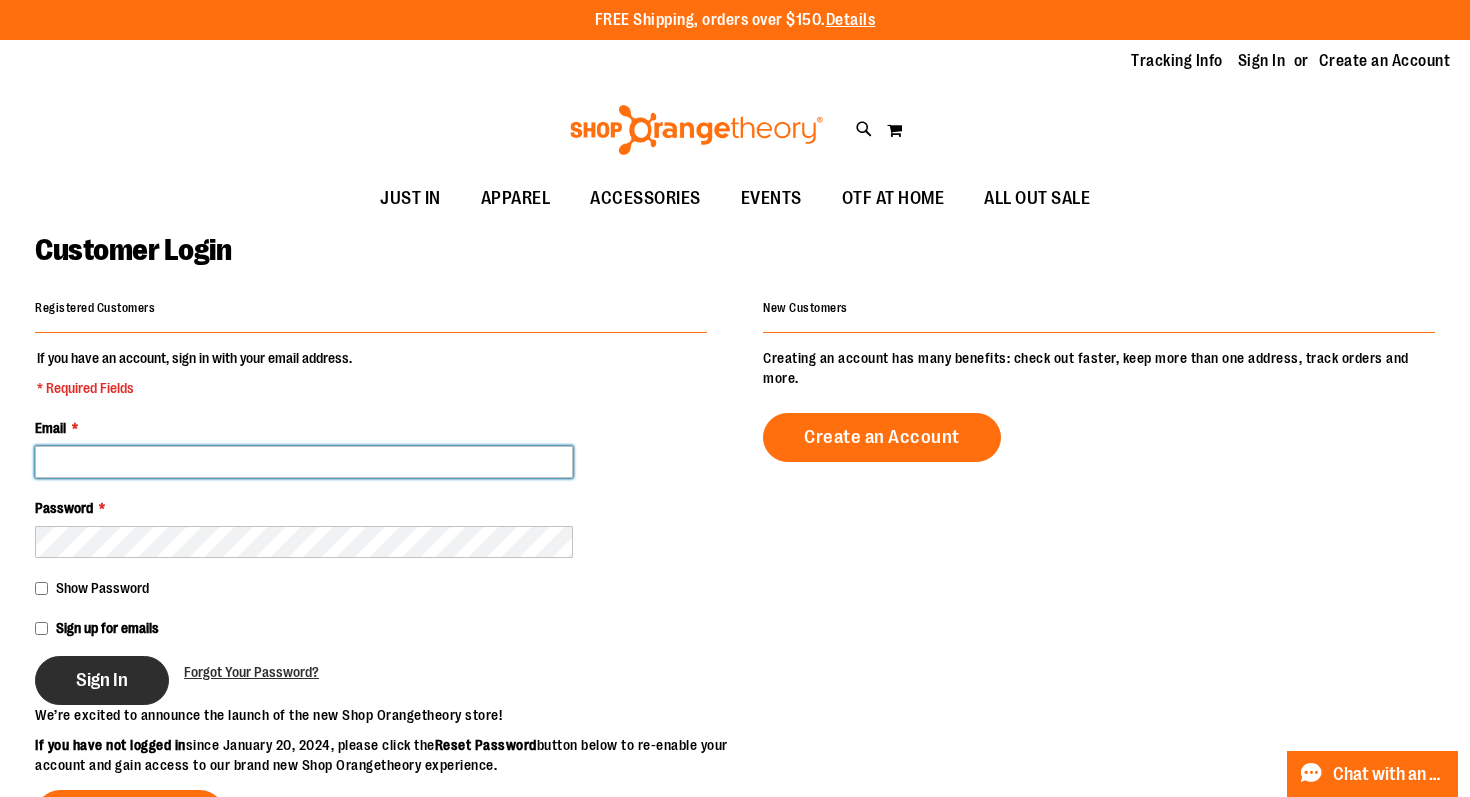 type on "**********" 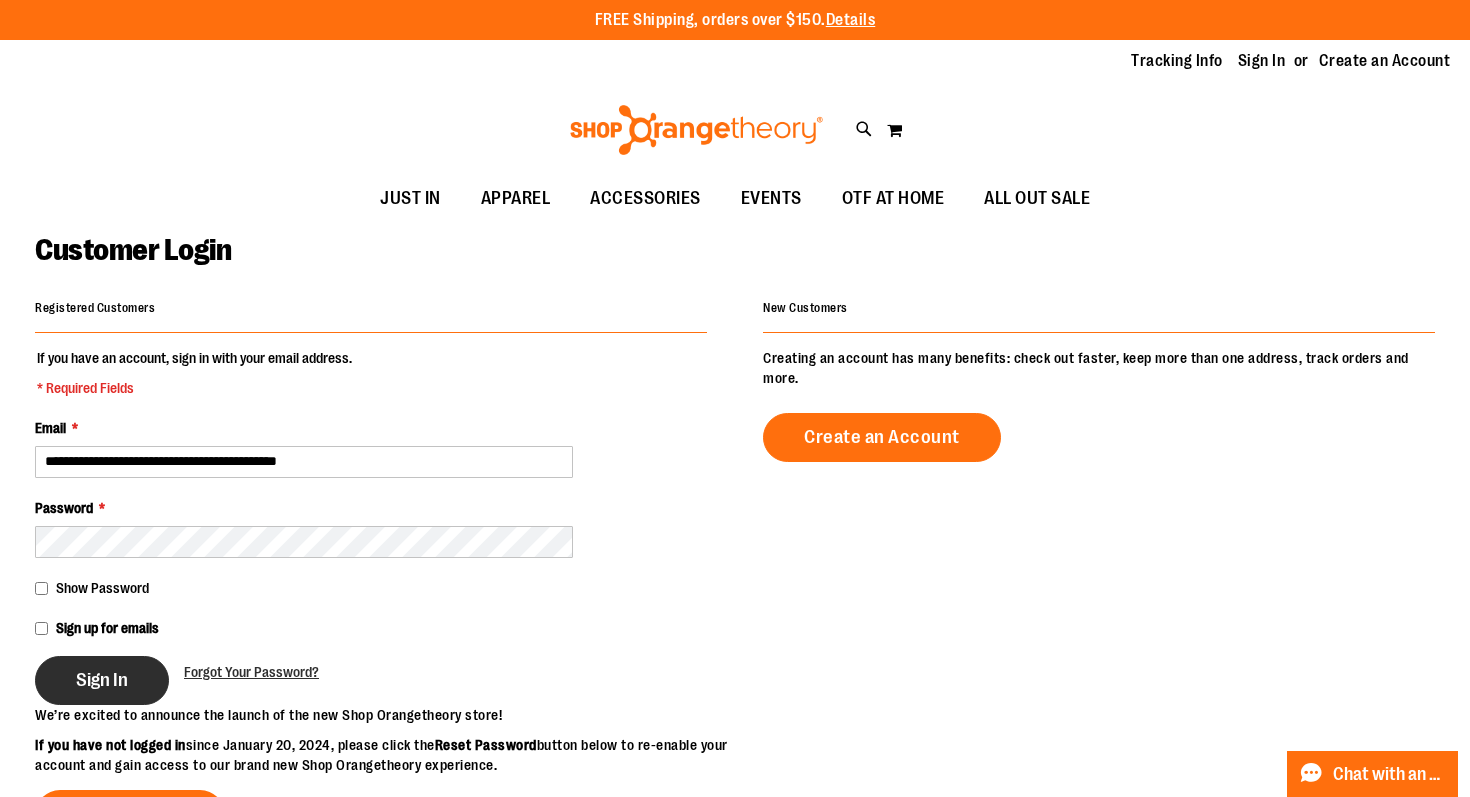 type on "**********" 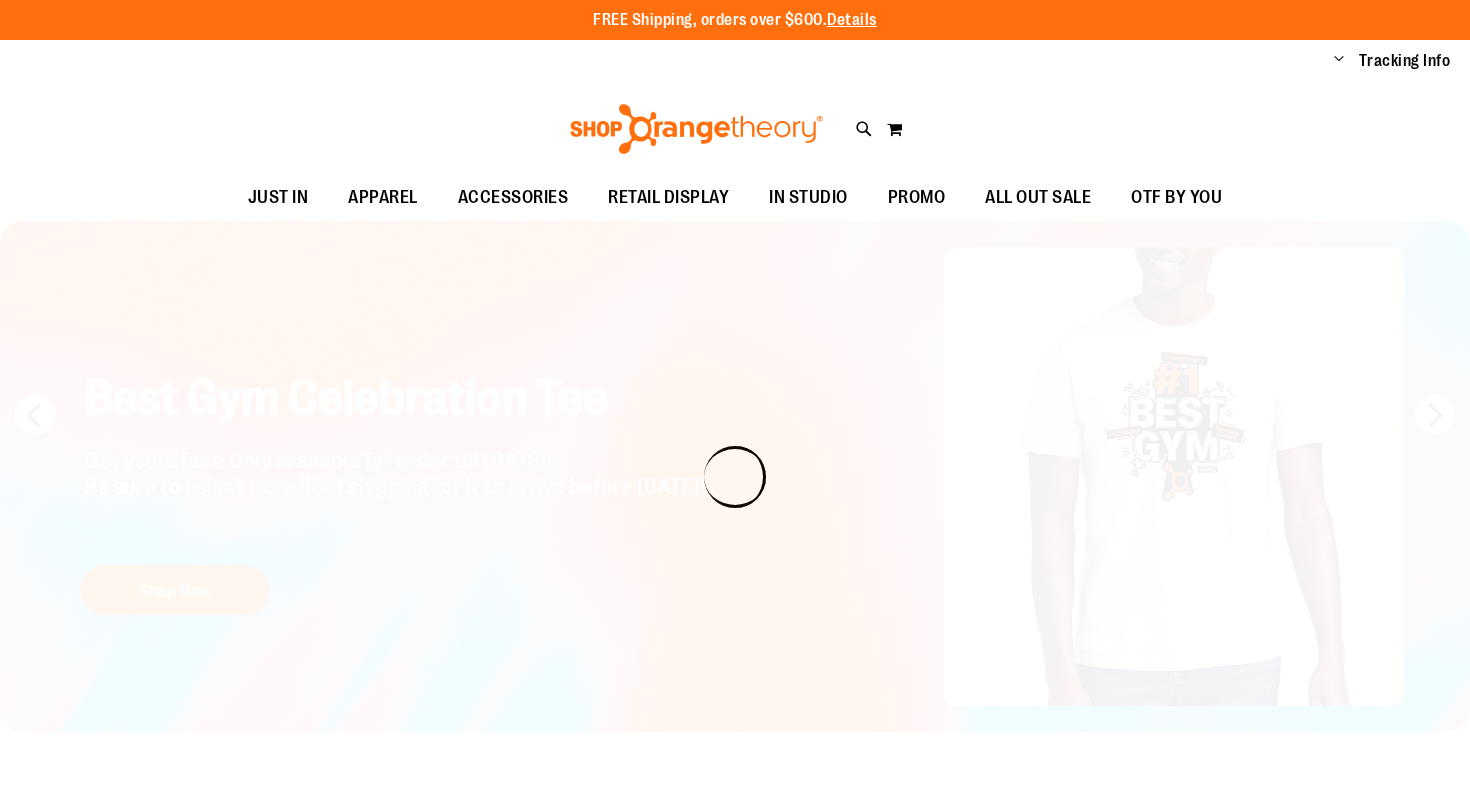 scroll, scrollTop: 0, scrollLeft: 0, axis: both 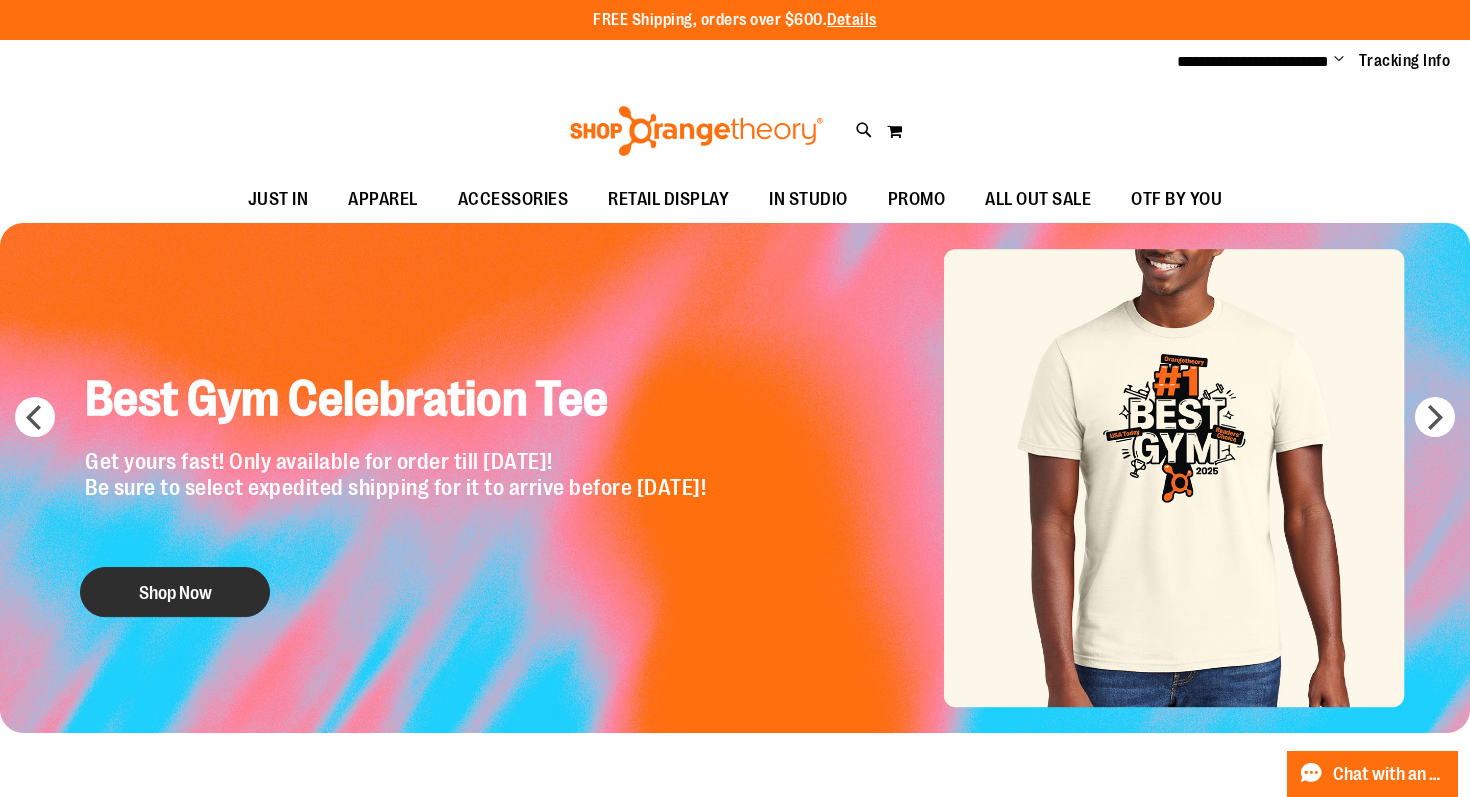 type on "**********" 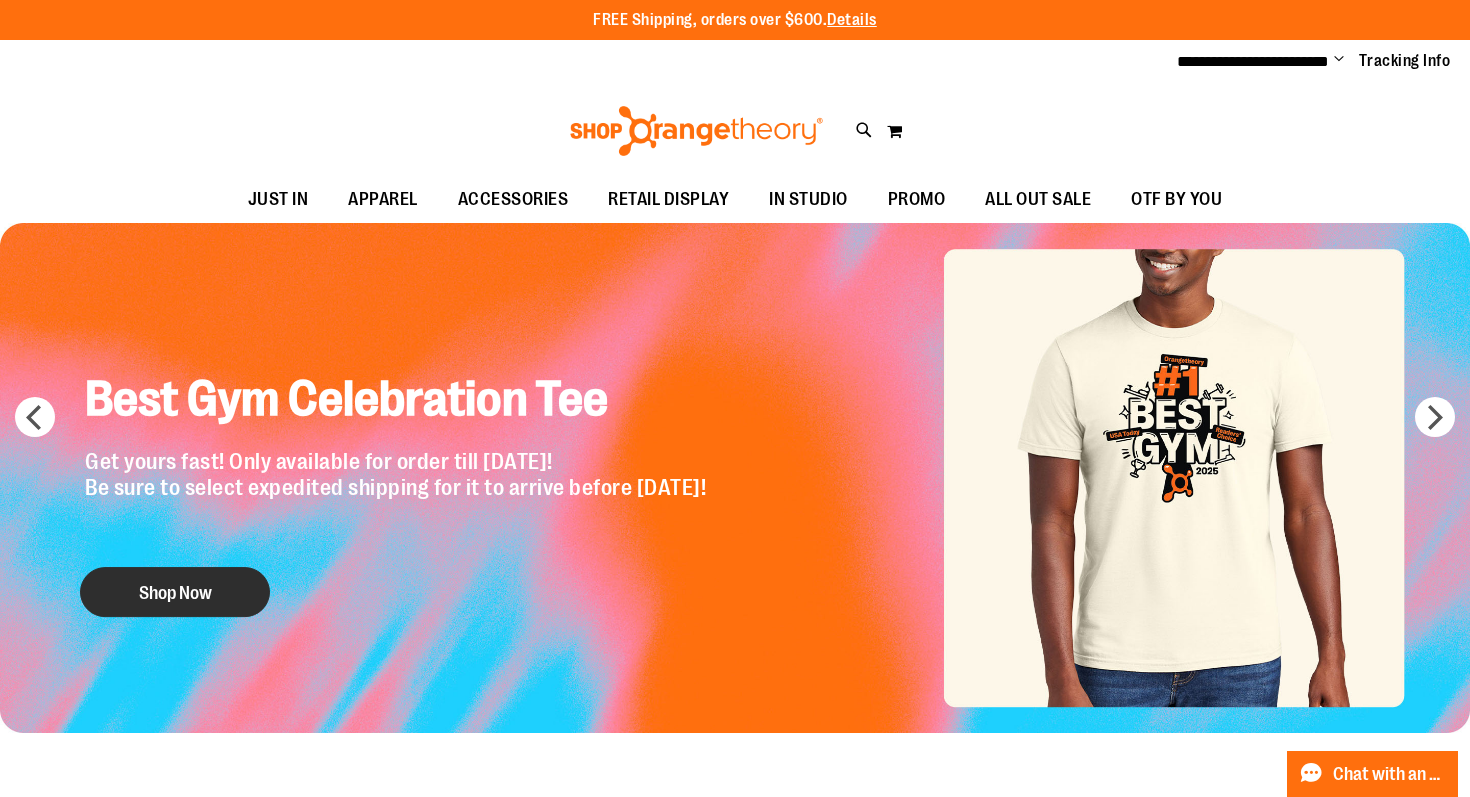 click on "Shop Now" at bounding box center (175, 592) 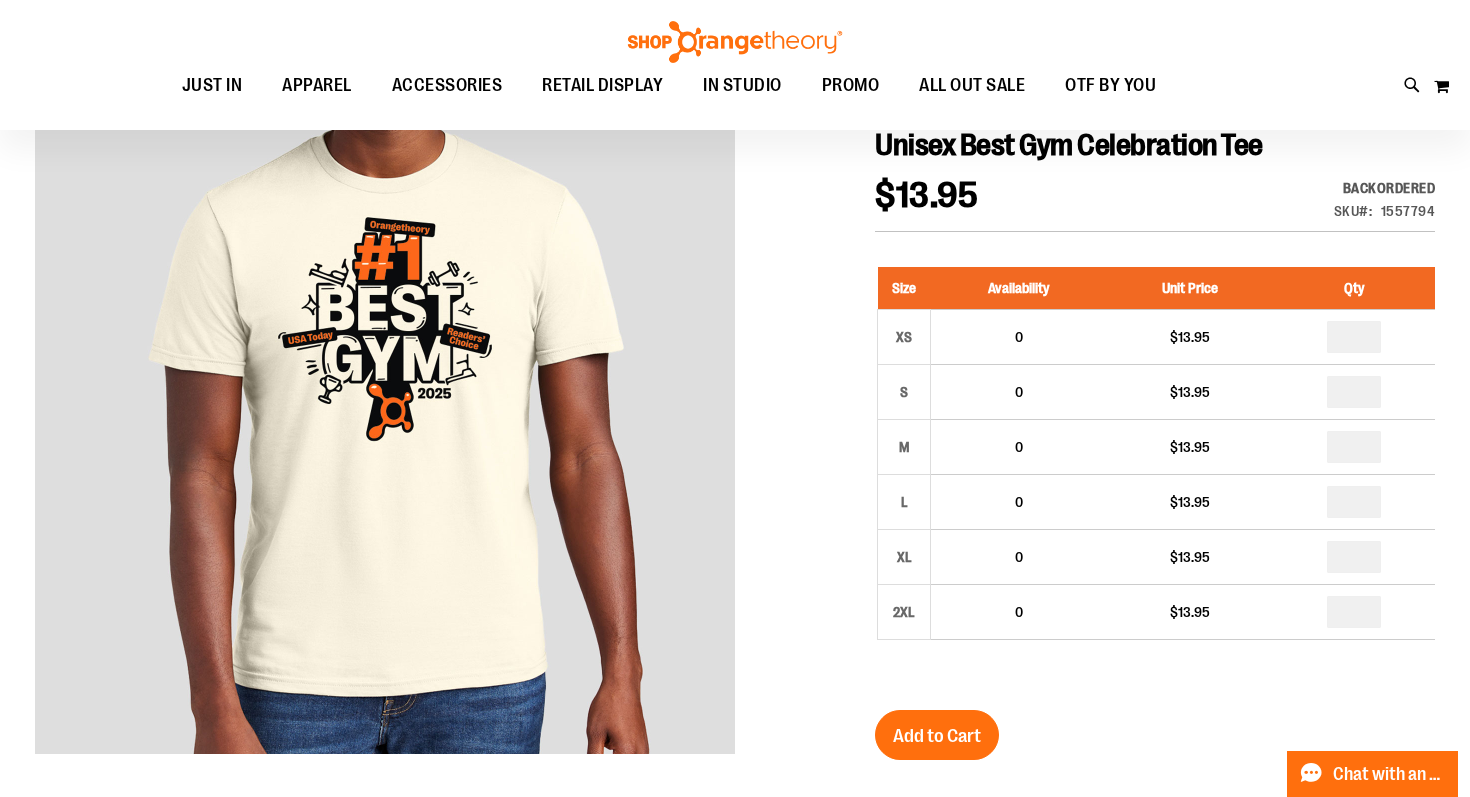 scroll, scrollTop: 231, scrollLeft: 0, axis: vertical 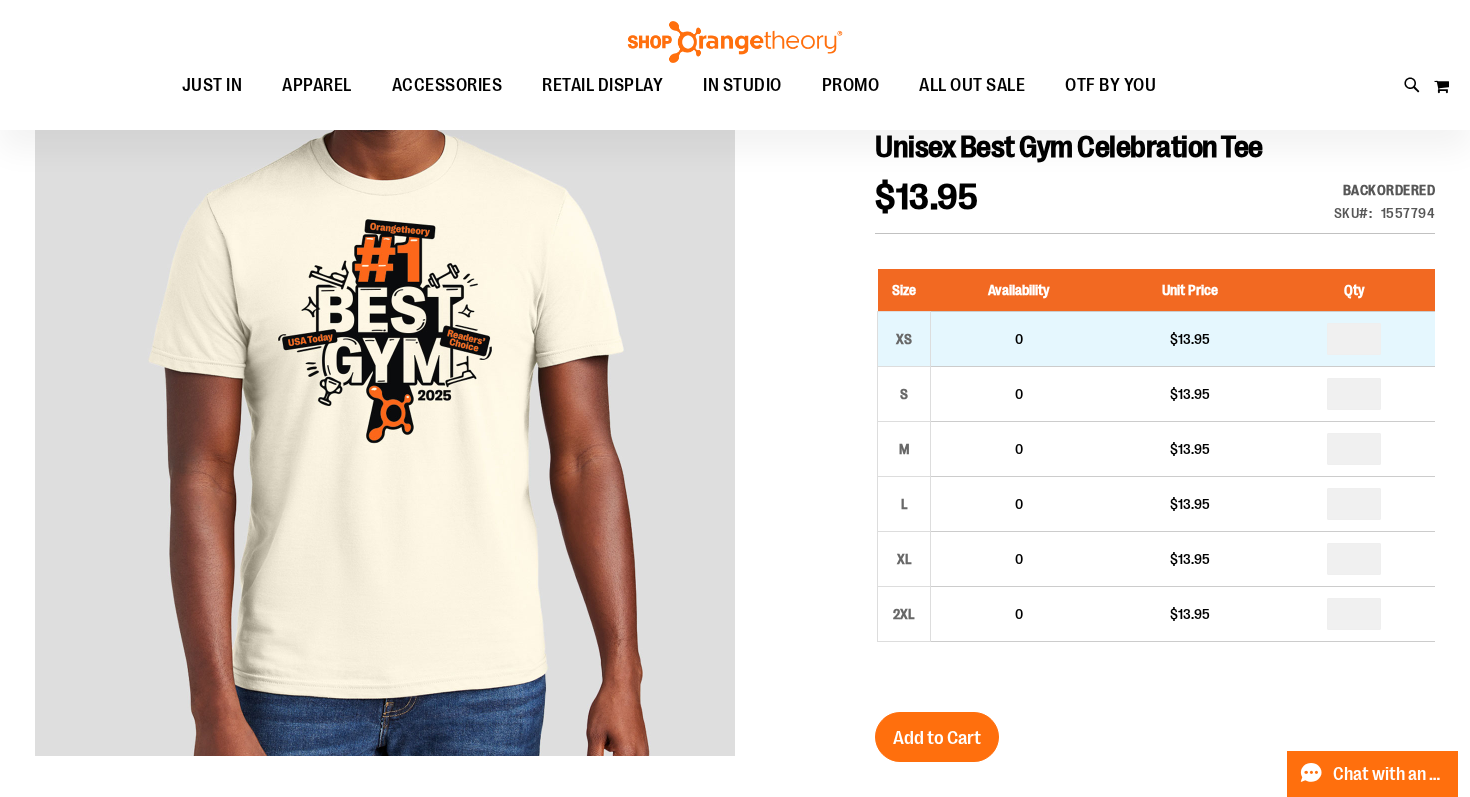 type on "**********" 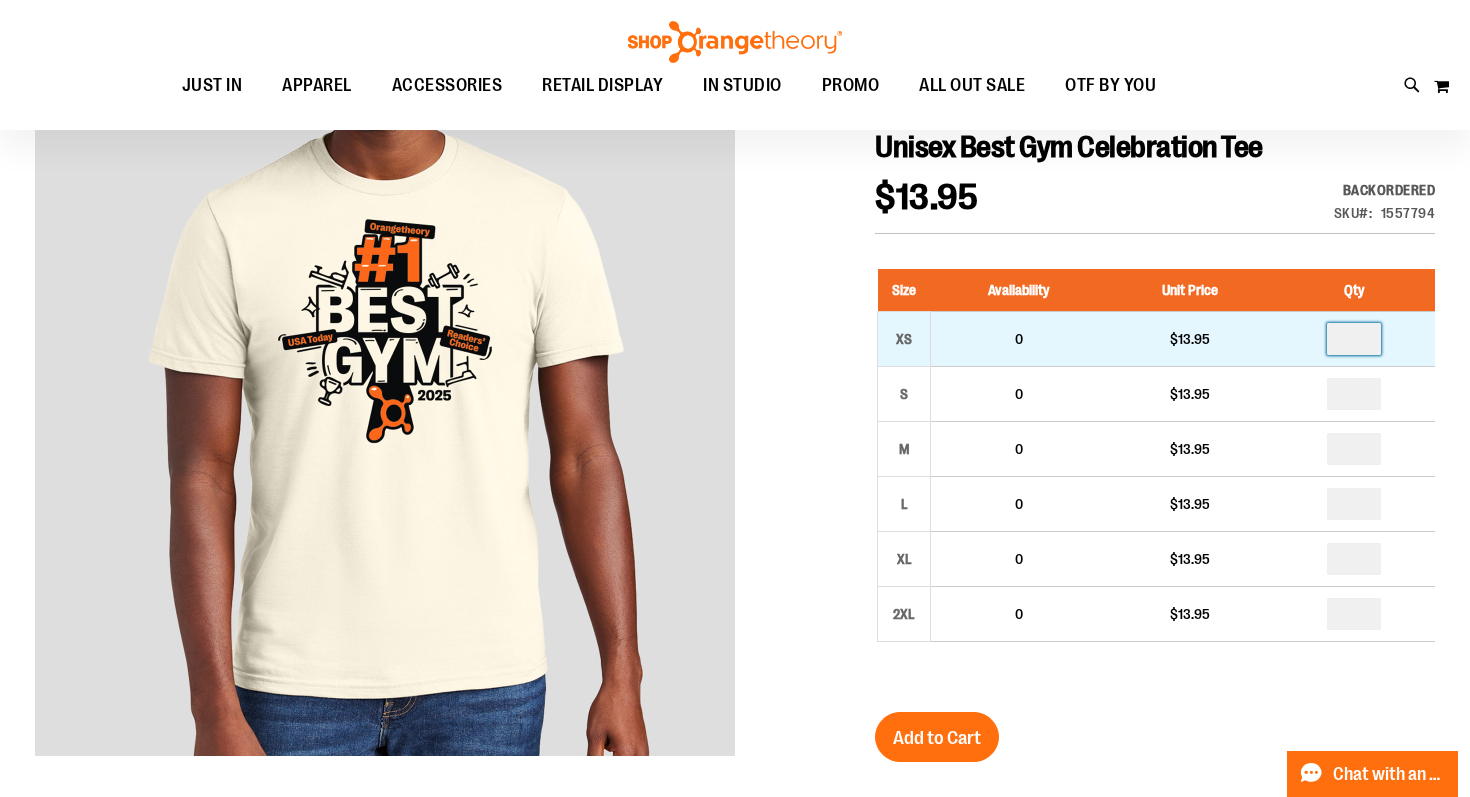 click at bounding box center [1354, 339] 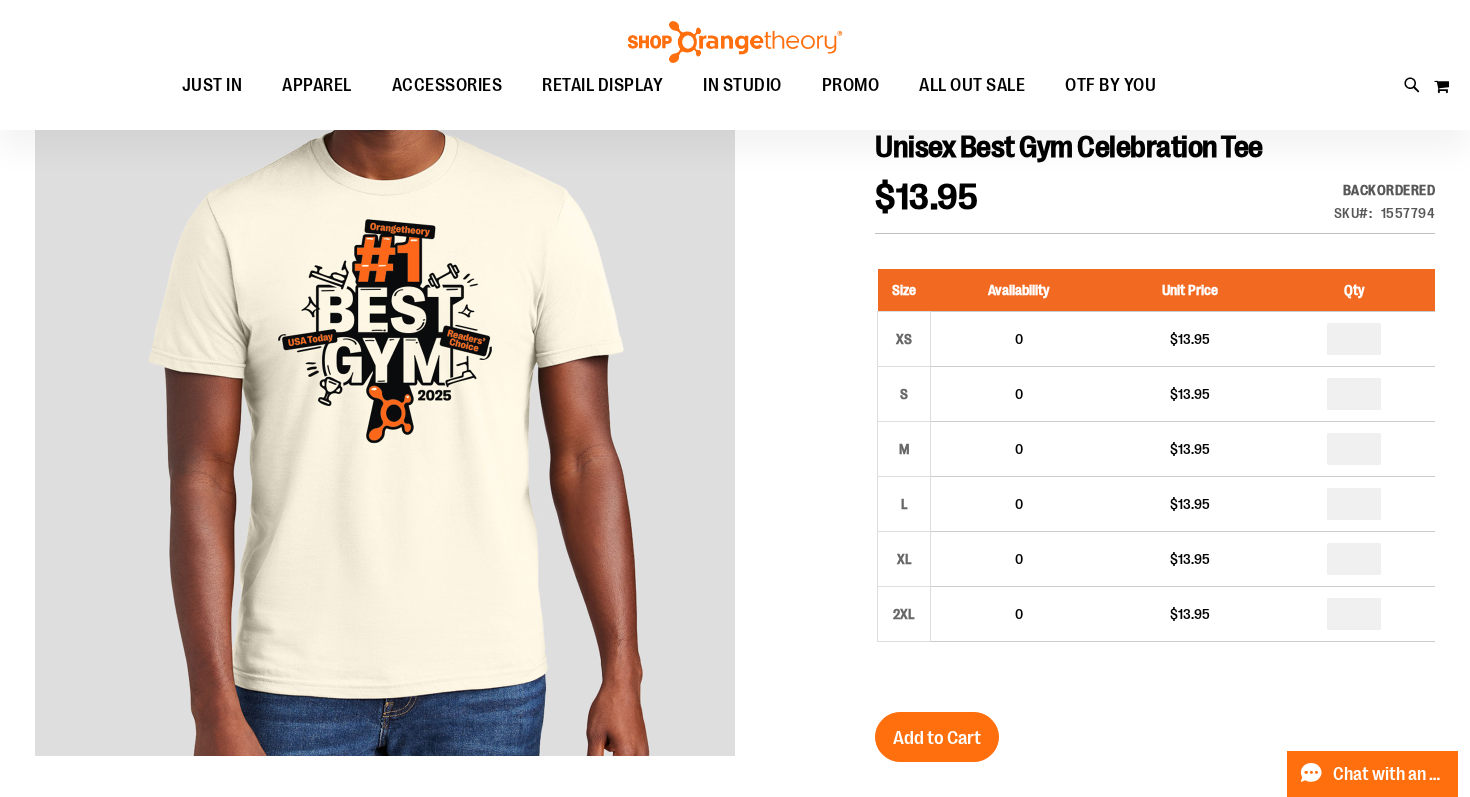 type on "*" 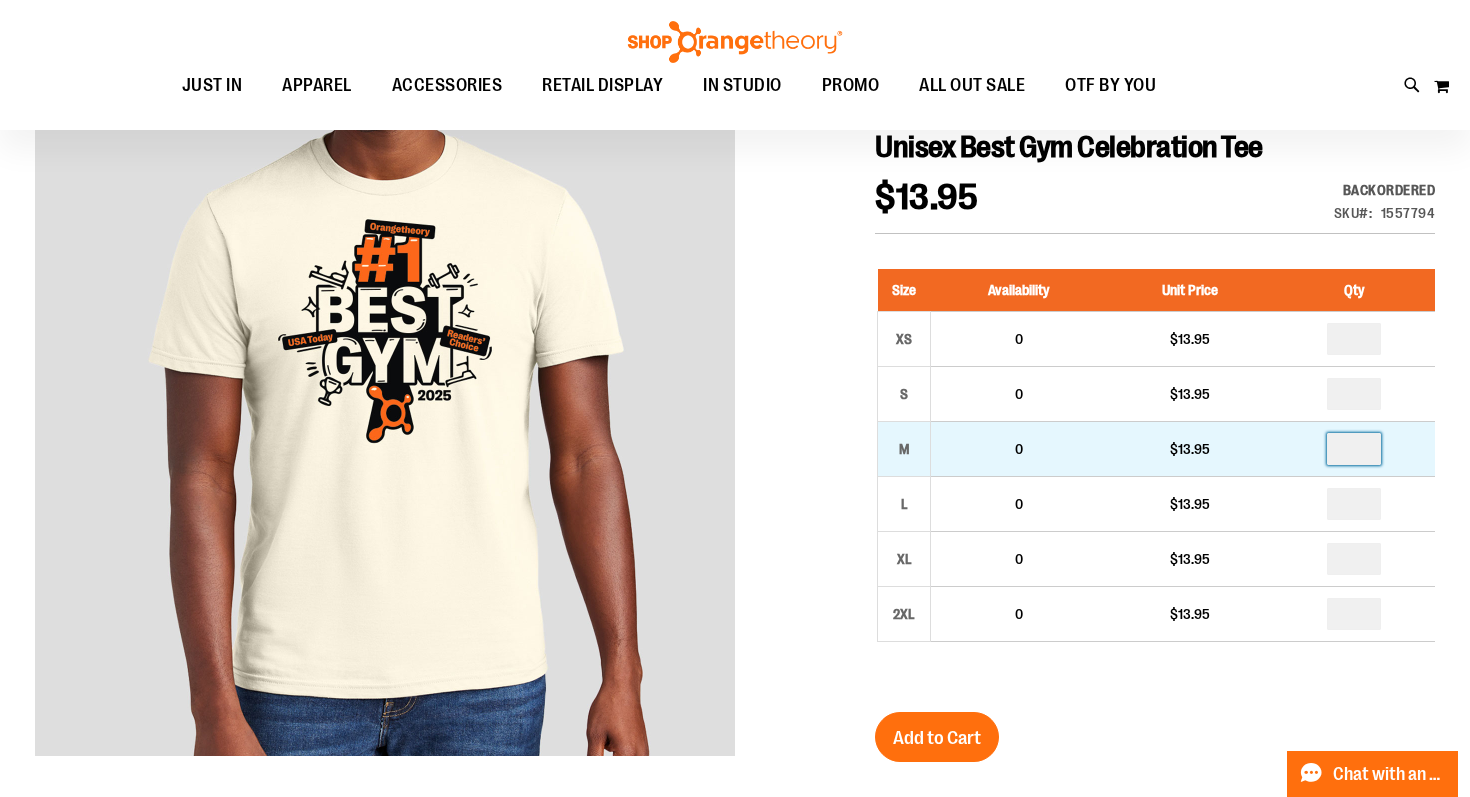click at bounding box center (1354, 449) 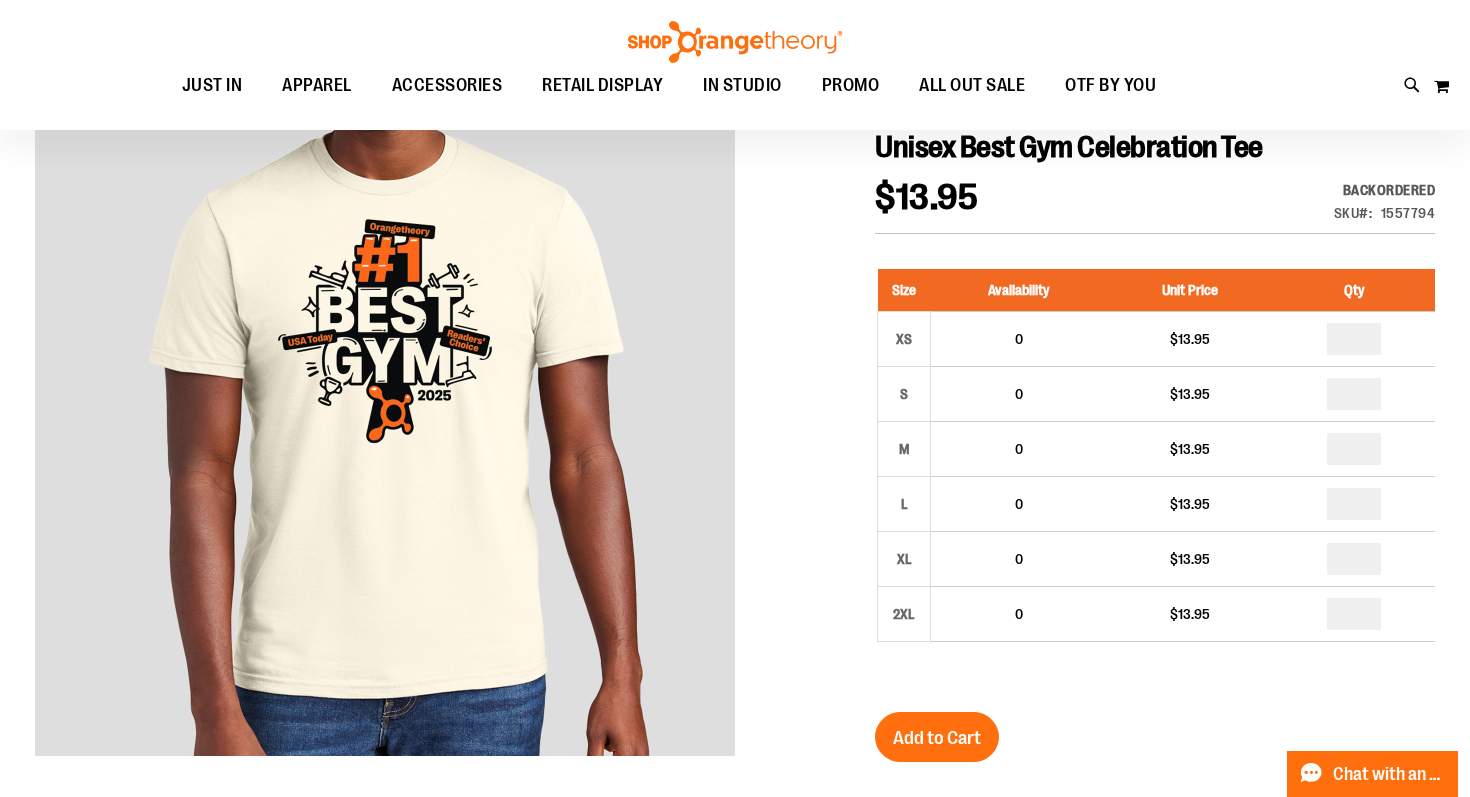 type on "*" 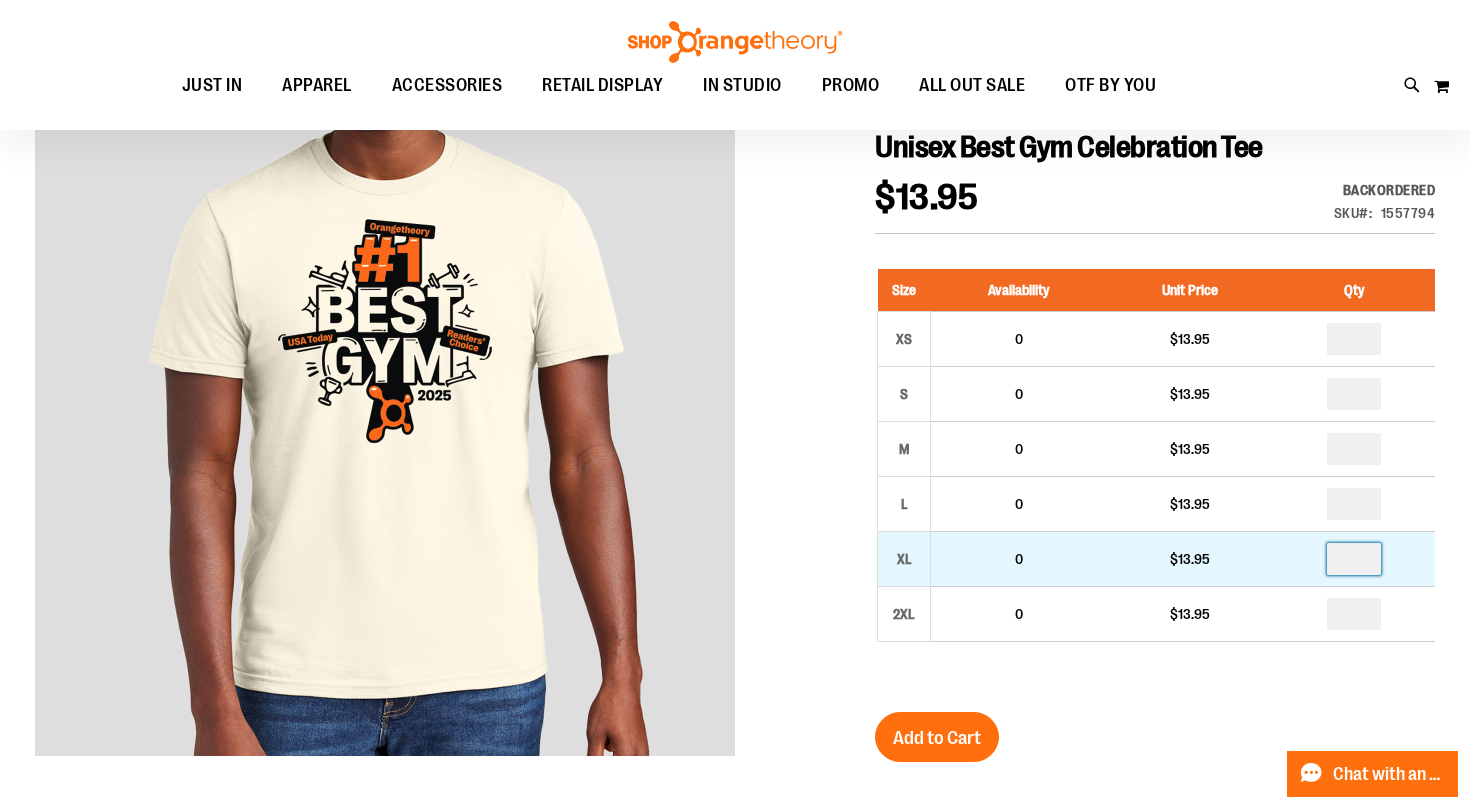 click at bounding box center [1354, 559] 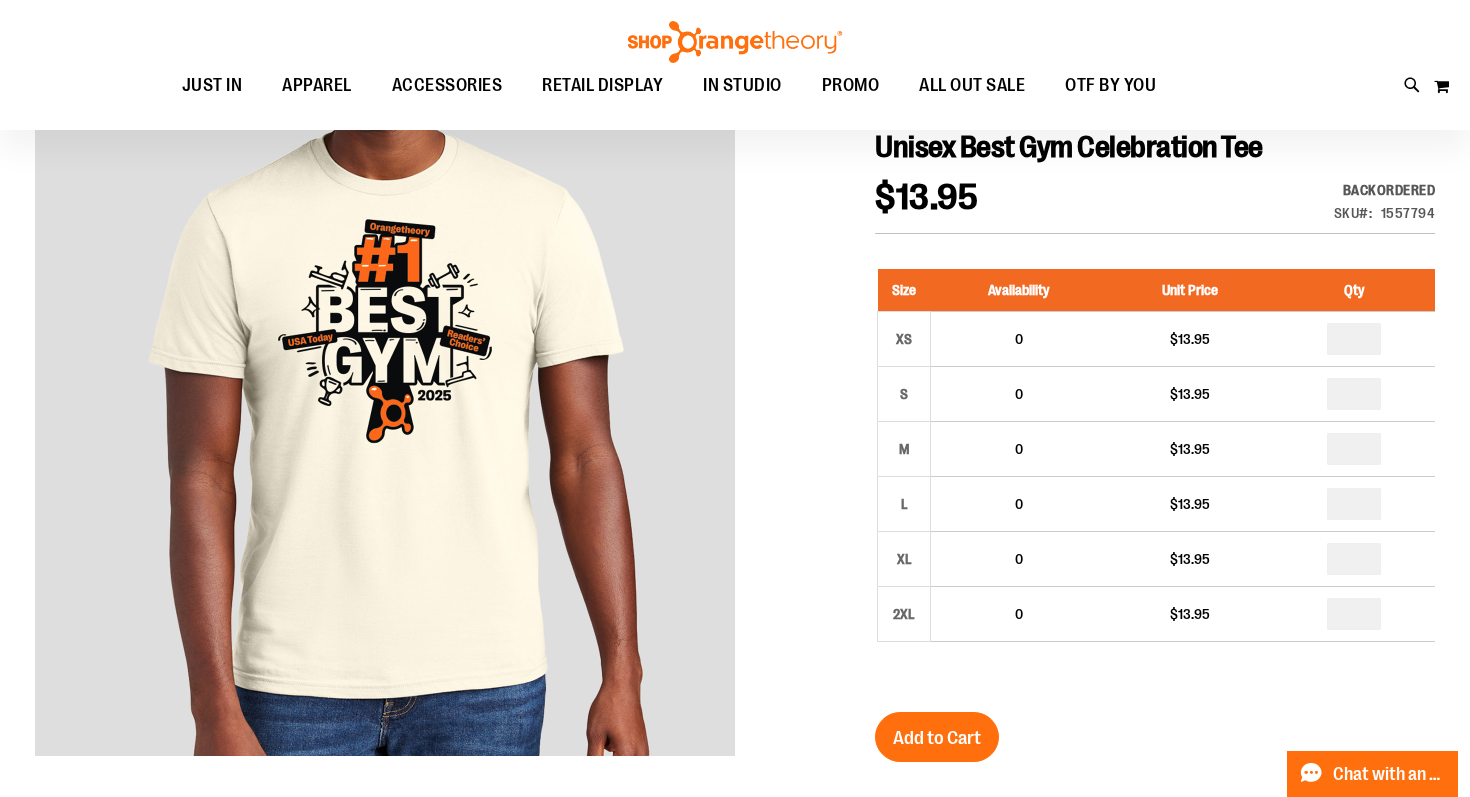 type on "*" 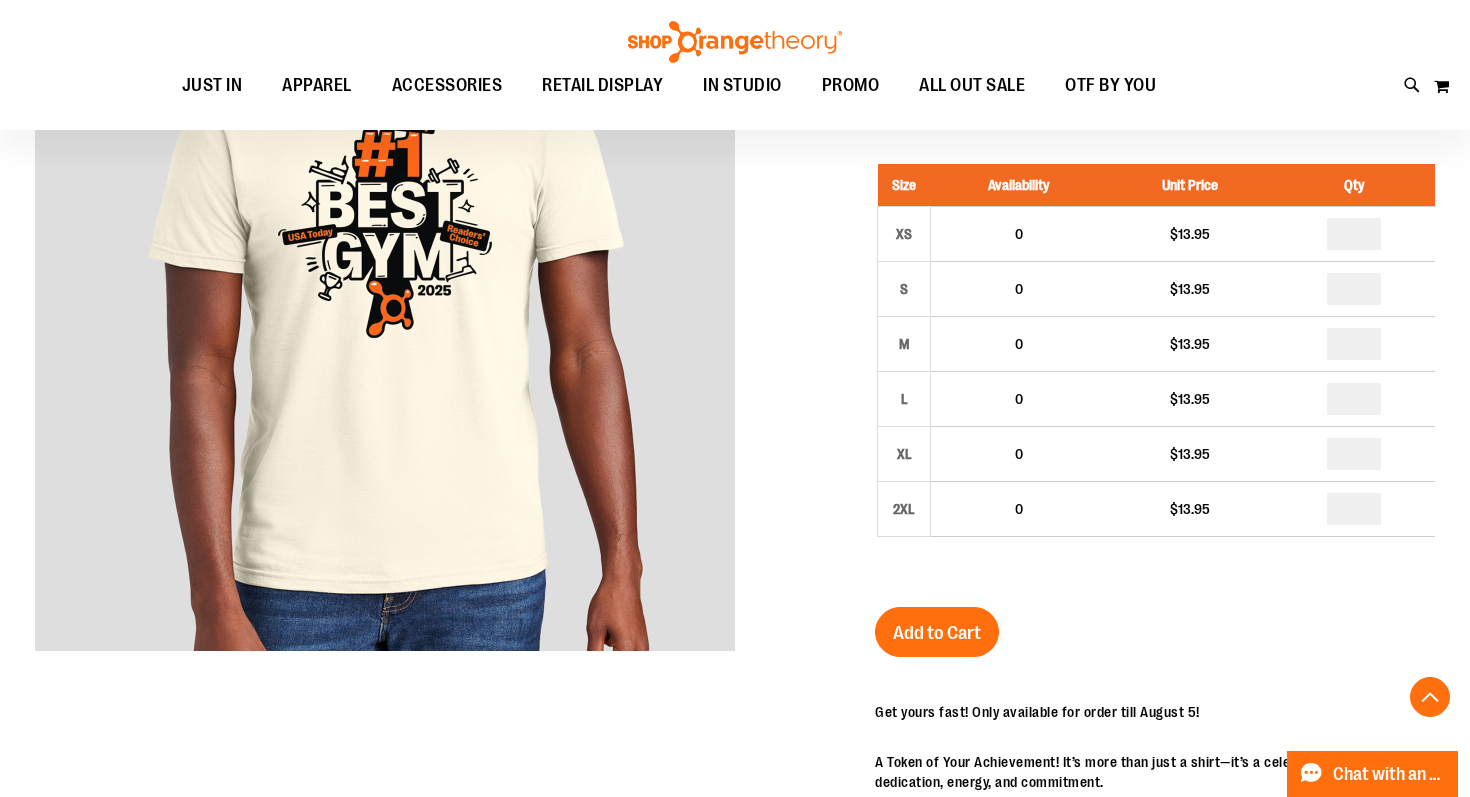 scroll, scrollTop: 341, scrollLeft: 0, axis: vertical 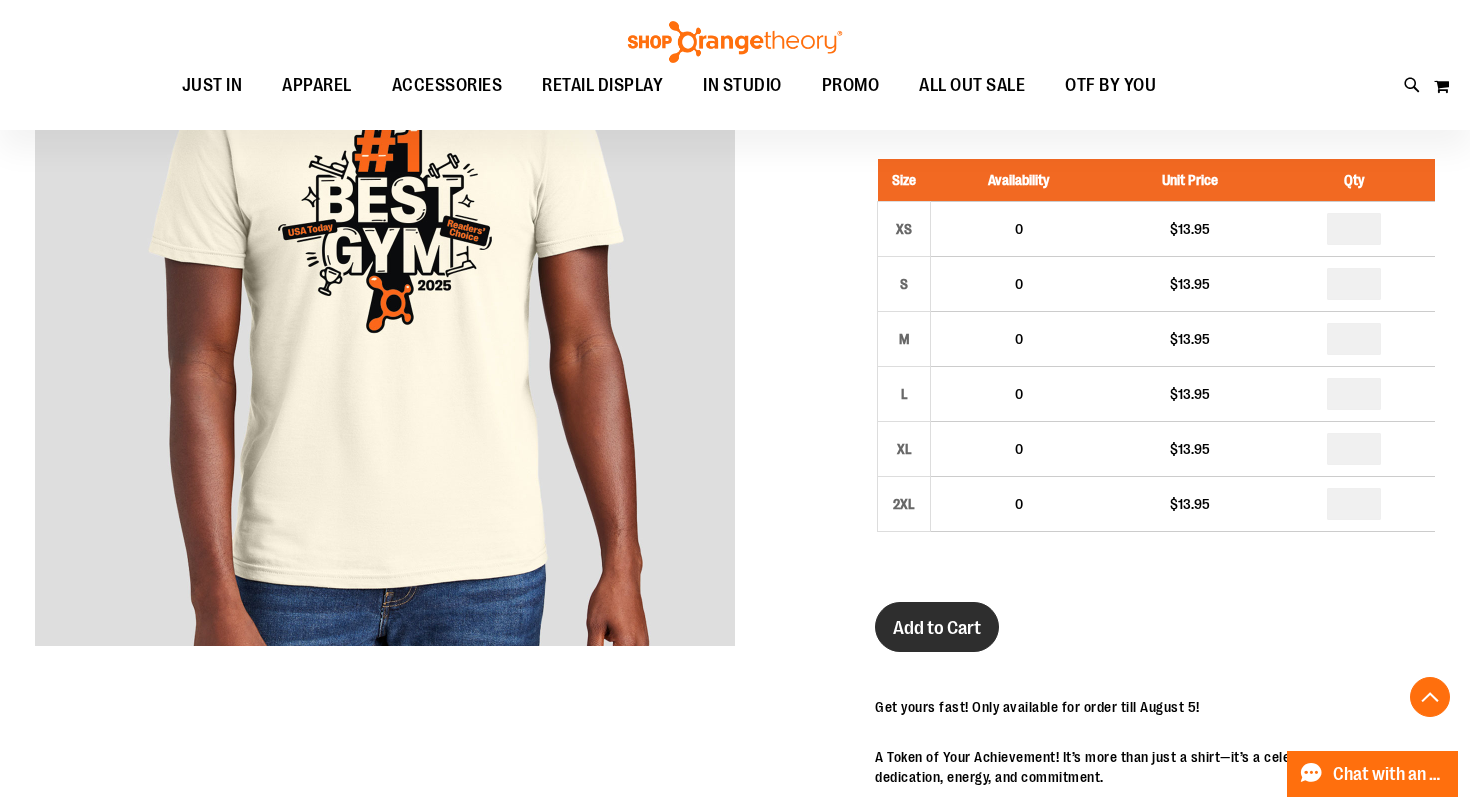 click on "Add to Cart" at bounding box center (937, 628) 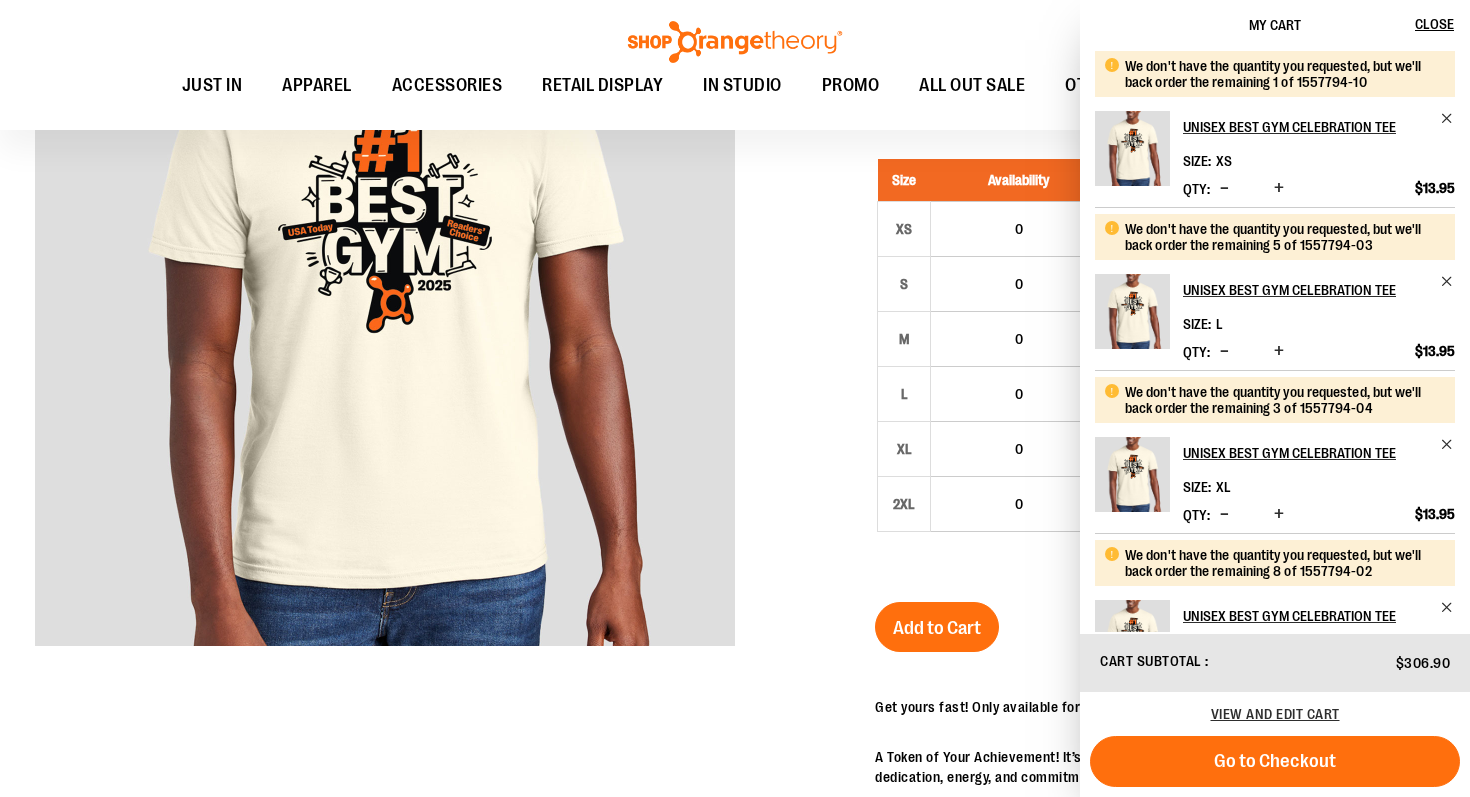 click on "Unisex Best Gym Celebration Tee
$13.95
Backordered
Only  %1  left
SKU
1557794
Size
Availability
Unit Price
Qty
XS
0
$13.95
* S" at bounding box center (1155, 618) 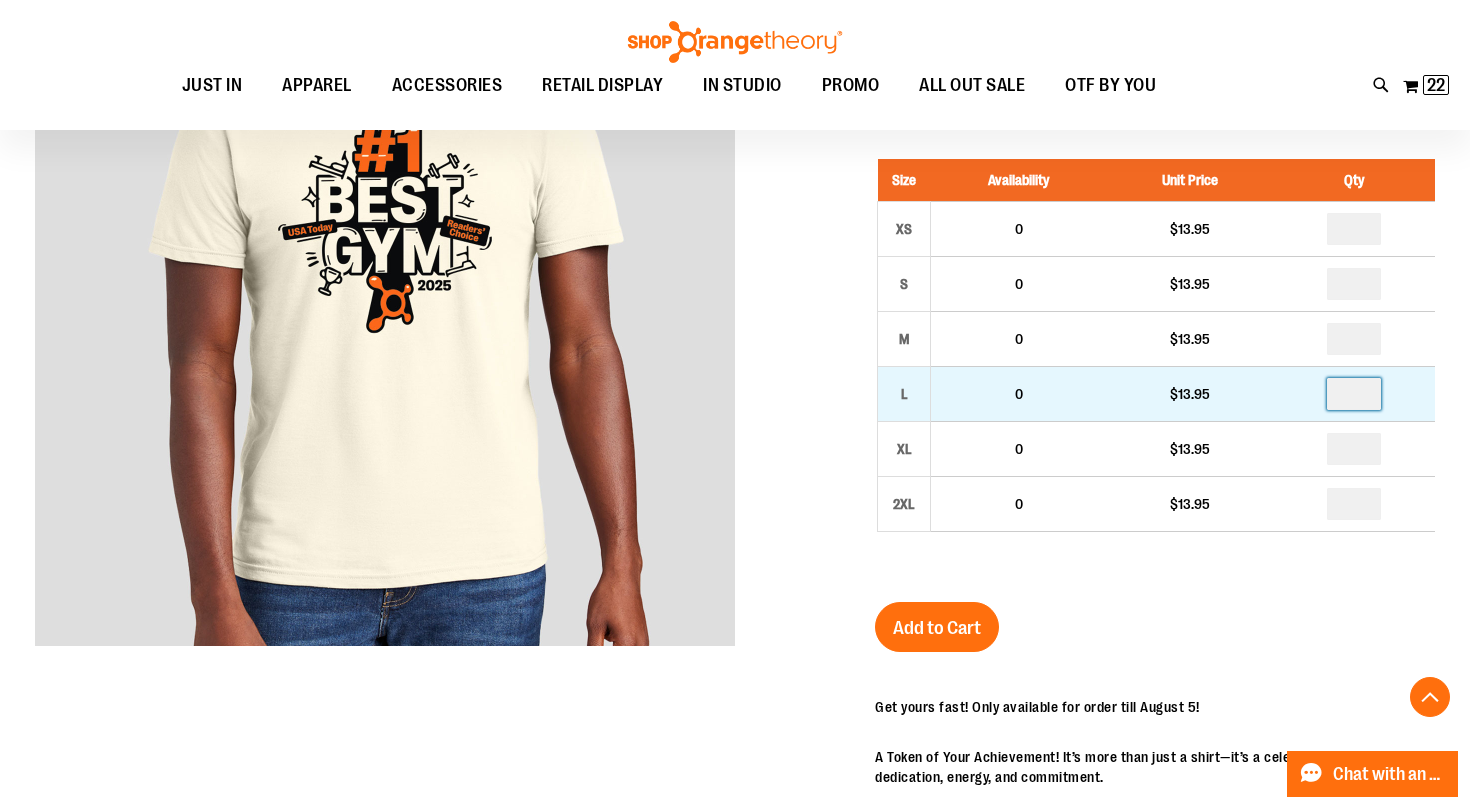 click on "*" at bounding box center (1354, 394) 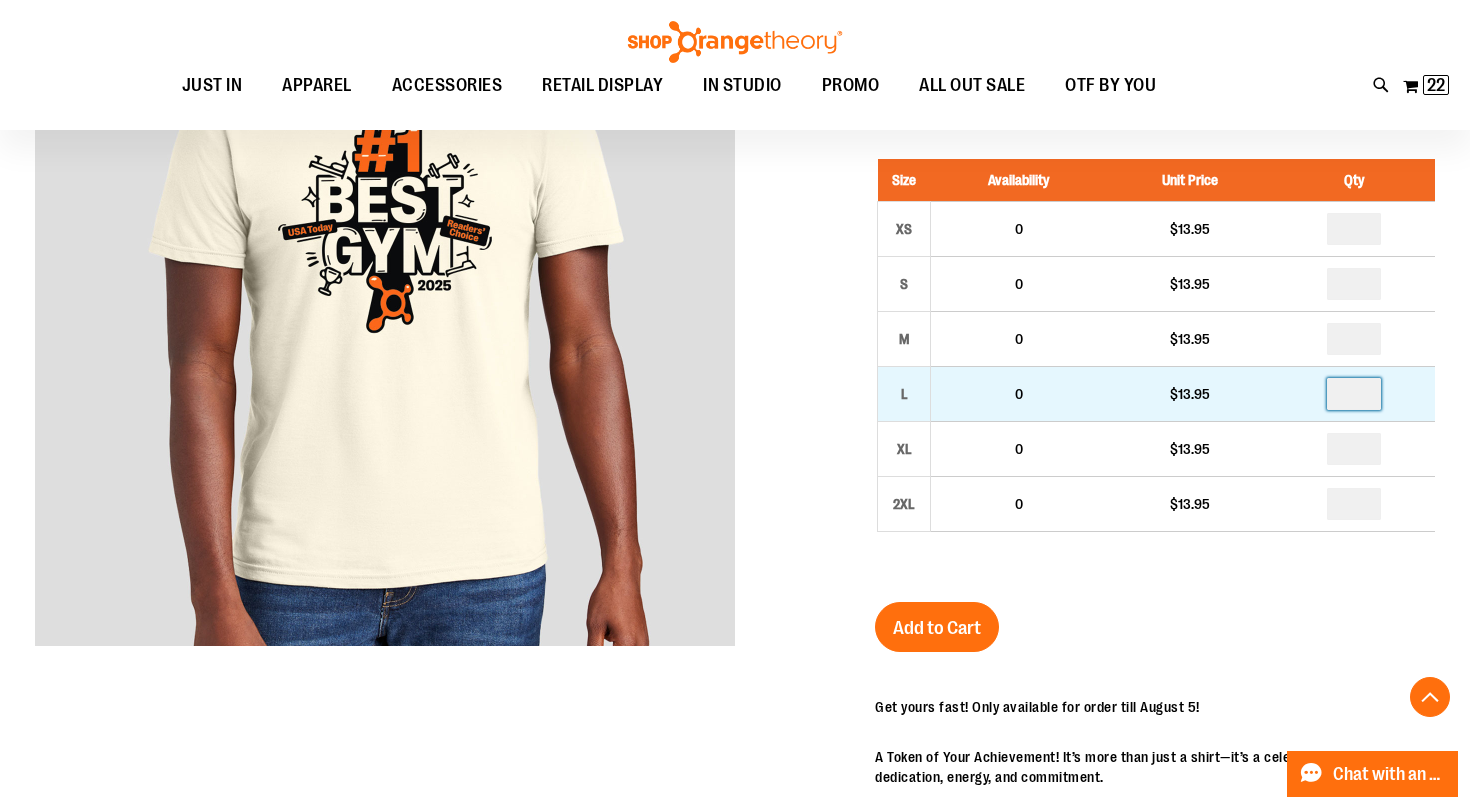 type on "*" 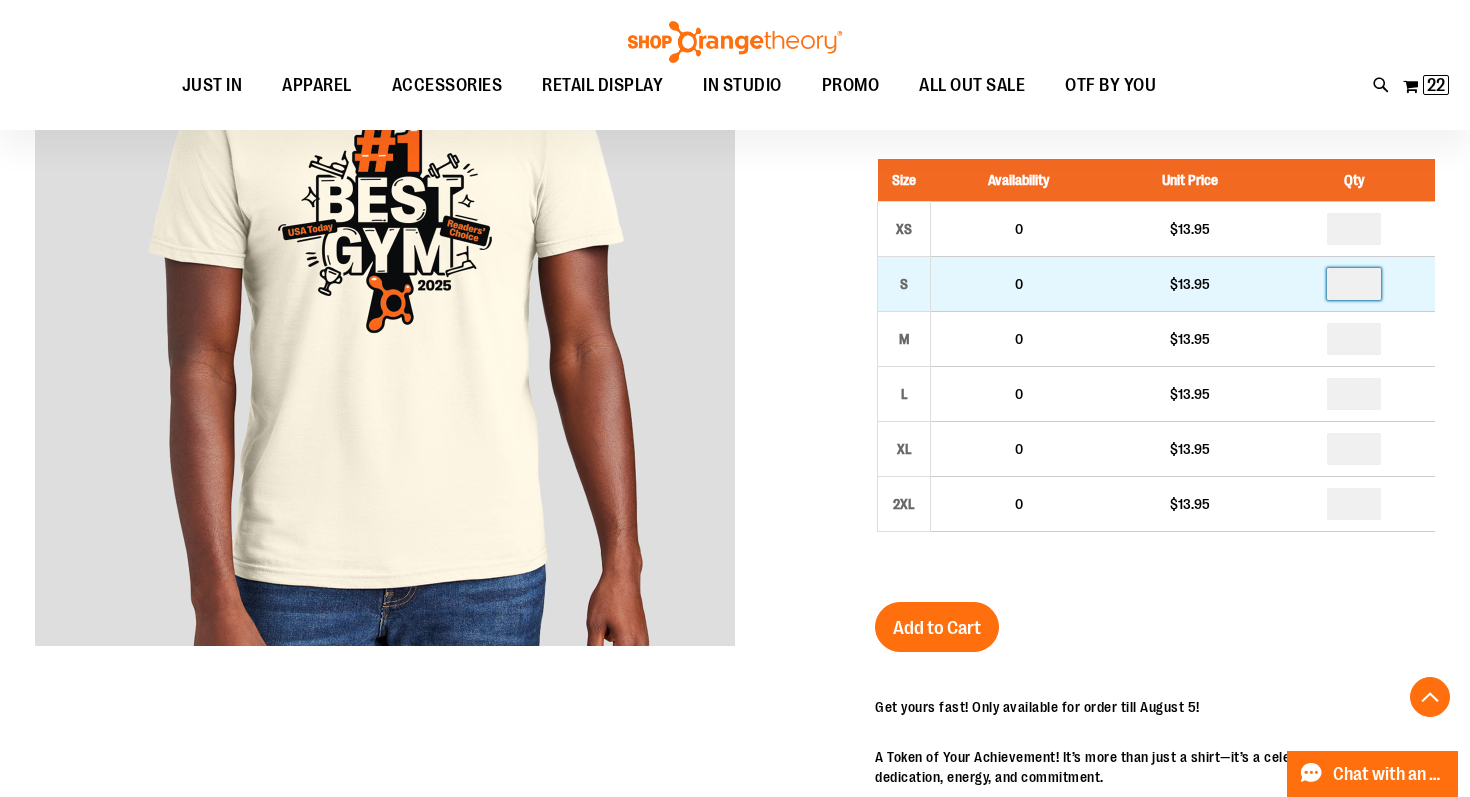 click on "*" at bounding box center [1354, 284] 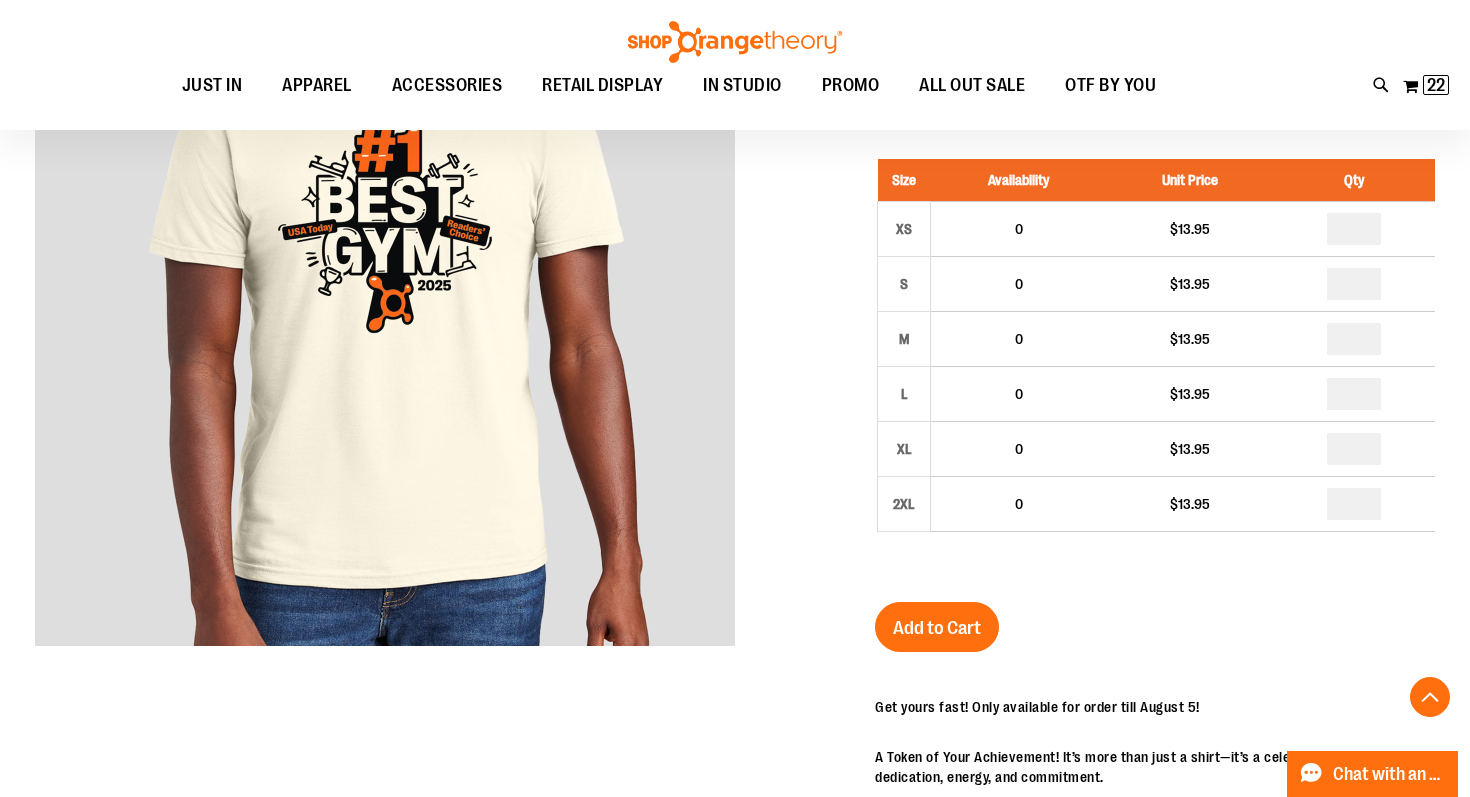 type on "*" 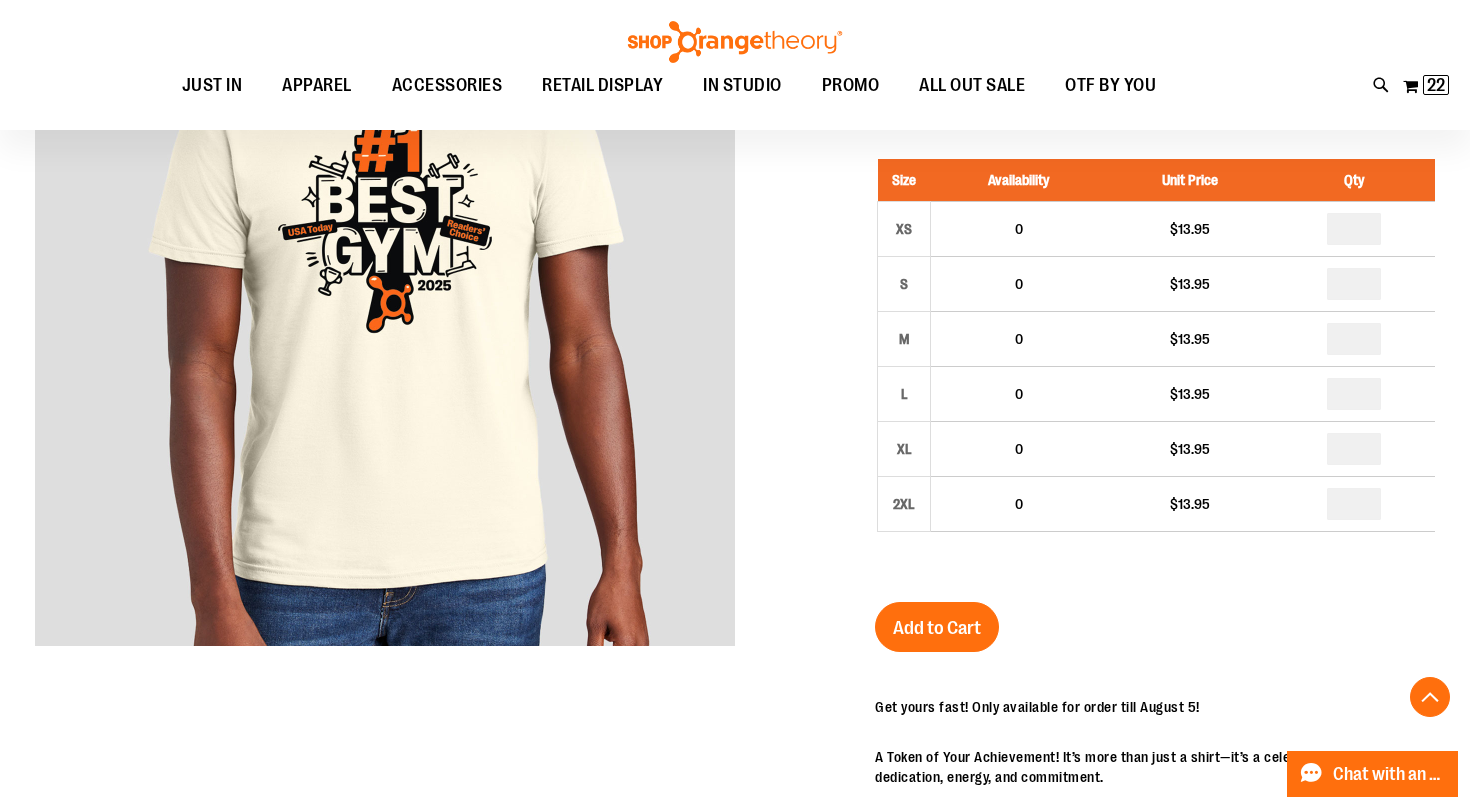 type on "*" 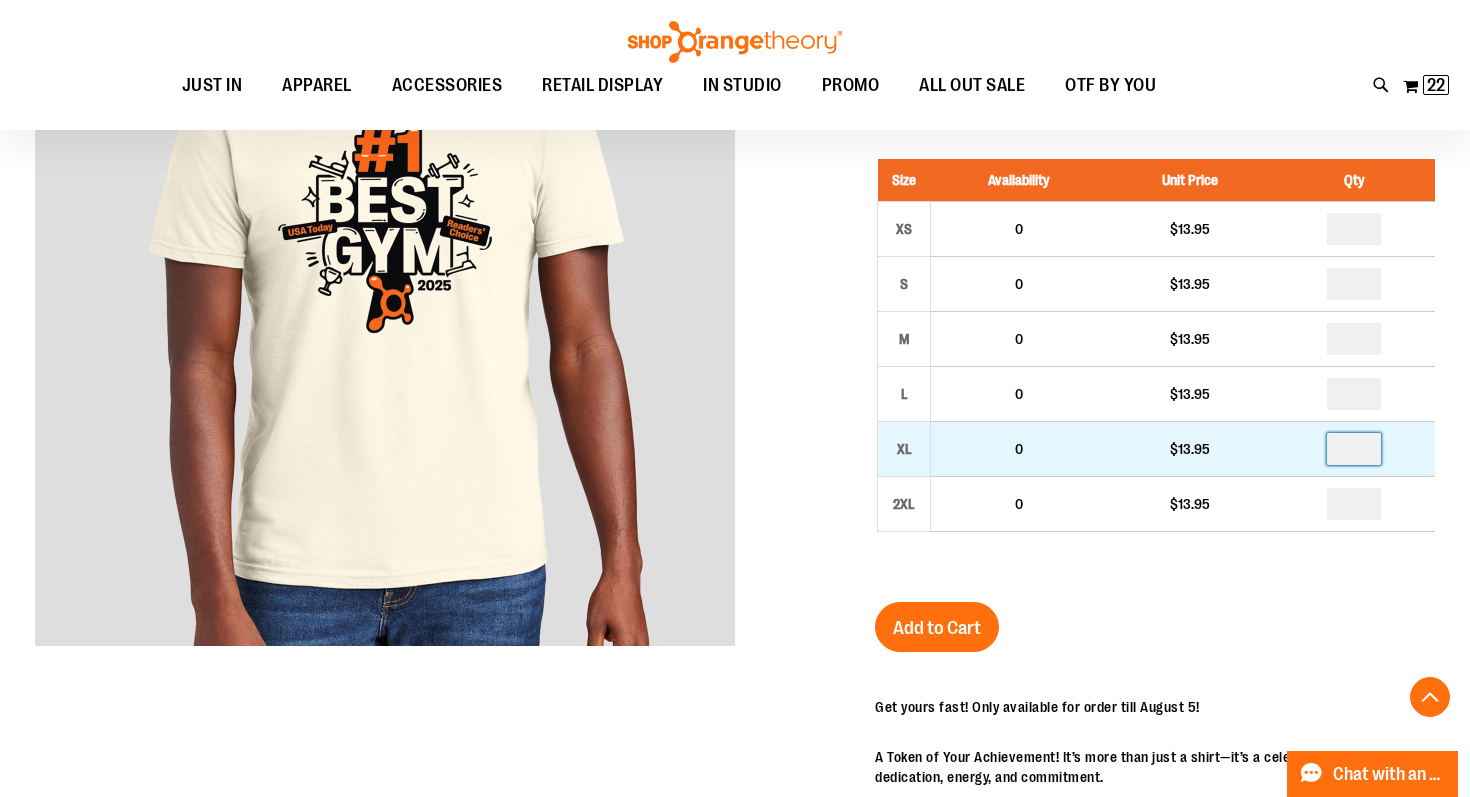 click on "*" at bounding box center [1354, 449] 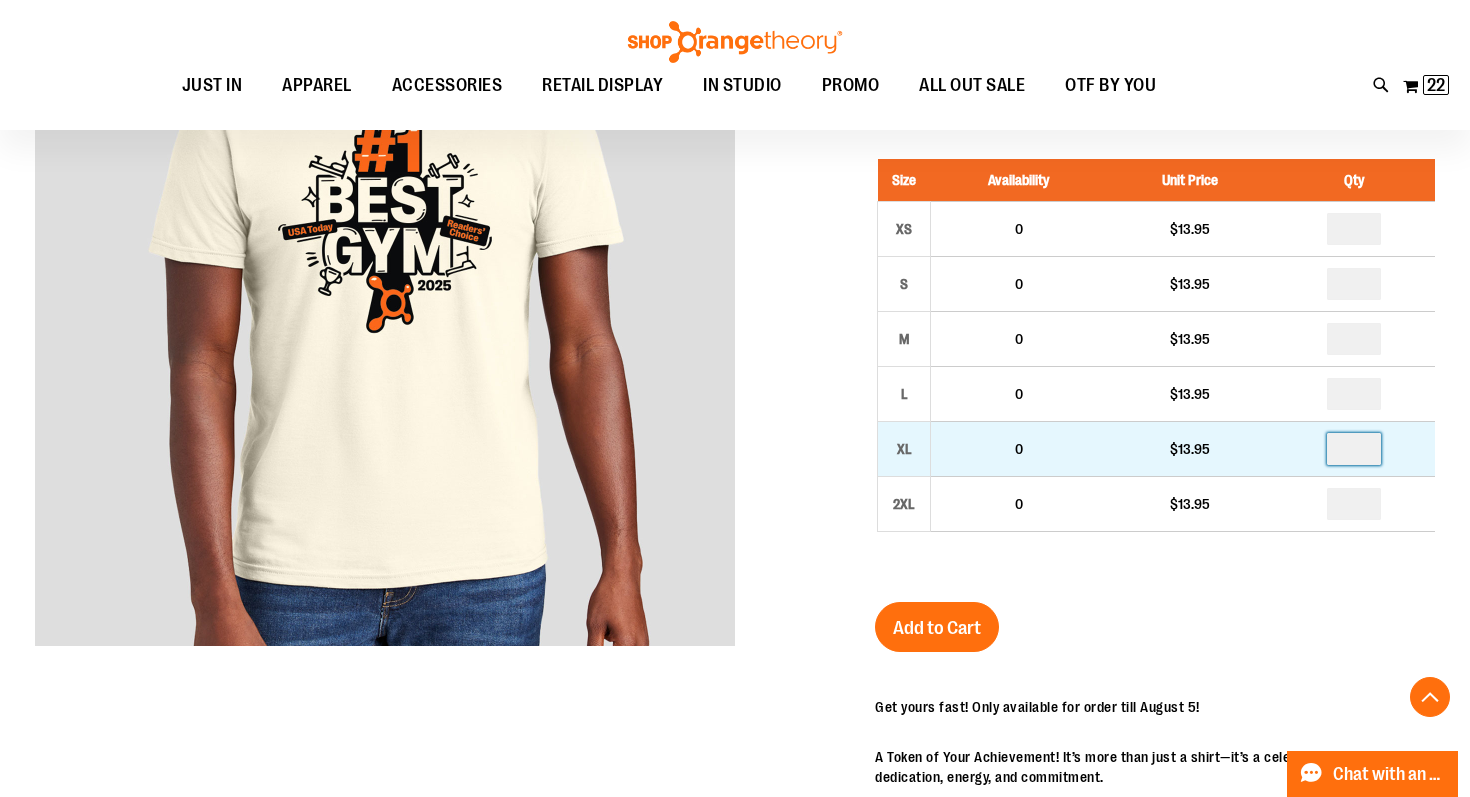 type on "*" 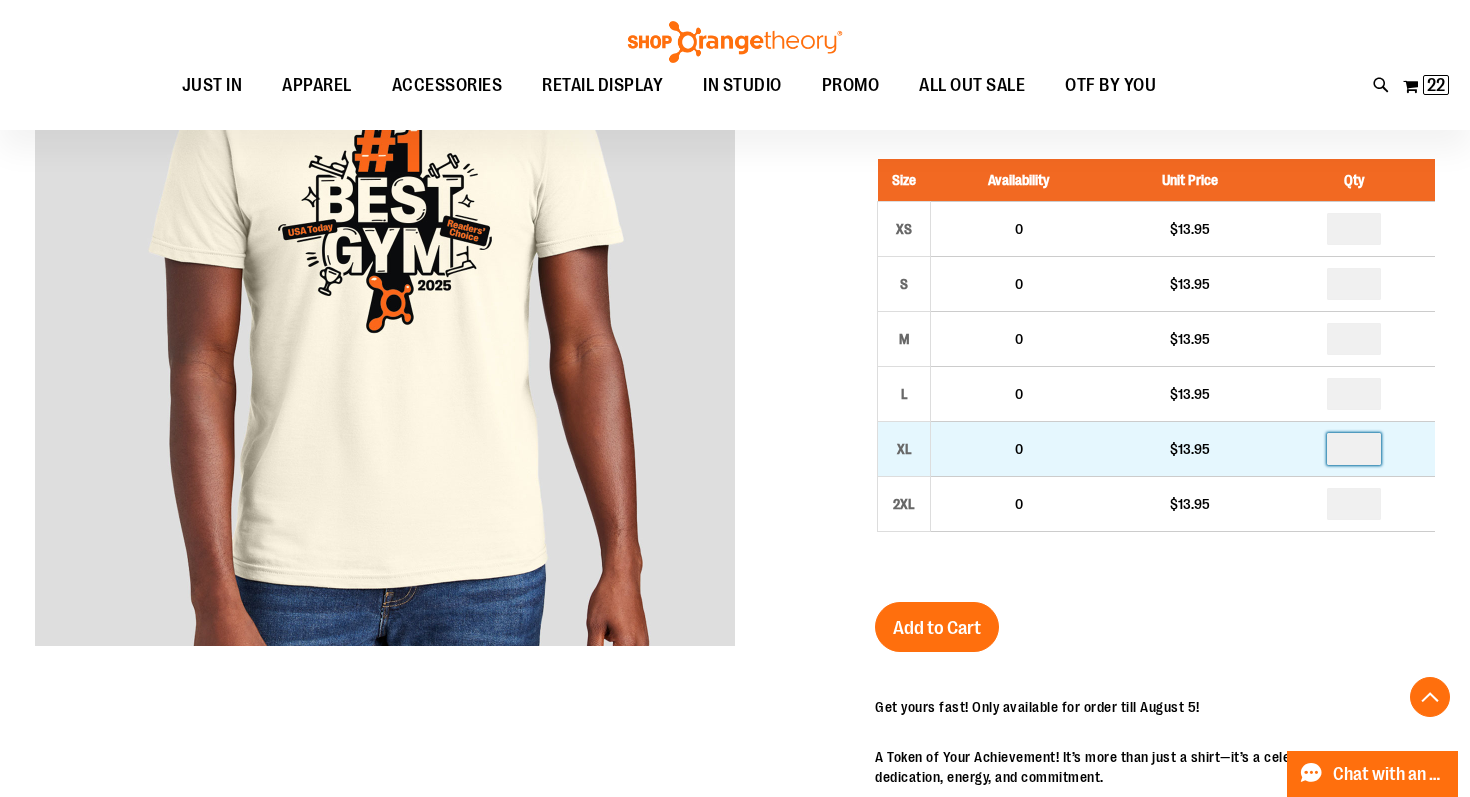 type on "*" 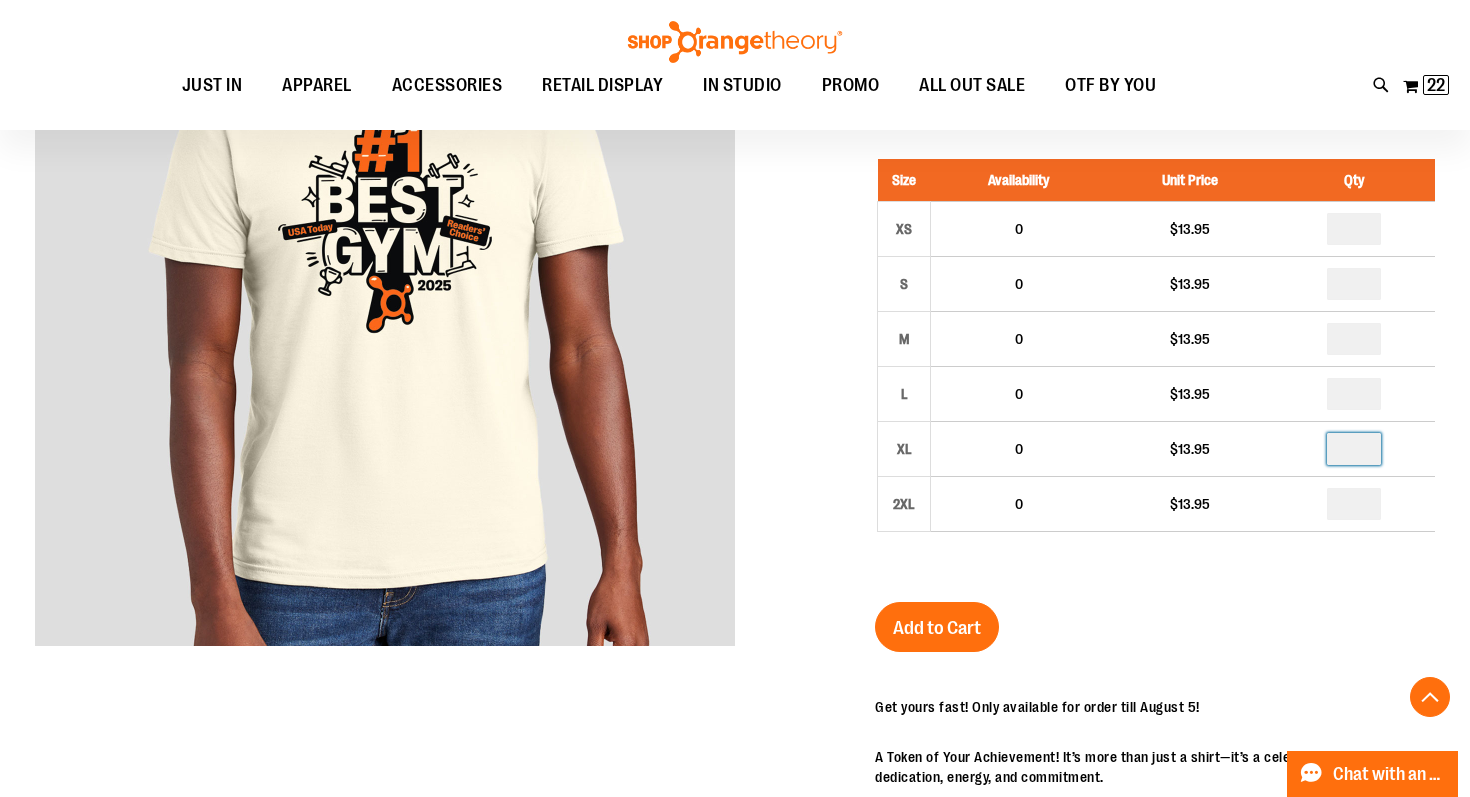 click on "Unisex Best Gym Celebration Tee
$13.95
Backordered
Only  %1  left
SKU
1557794
Size
Availability
Unit Price
Qty
XS
0
$13.95
* S" at bounding box center [1155, 618] 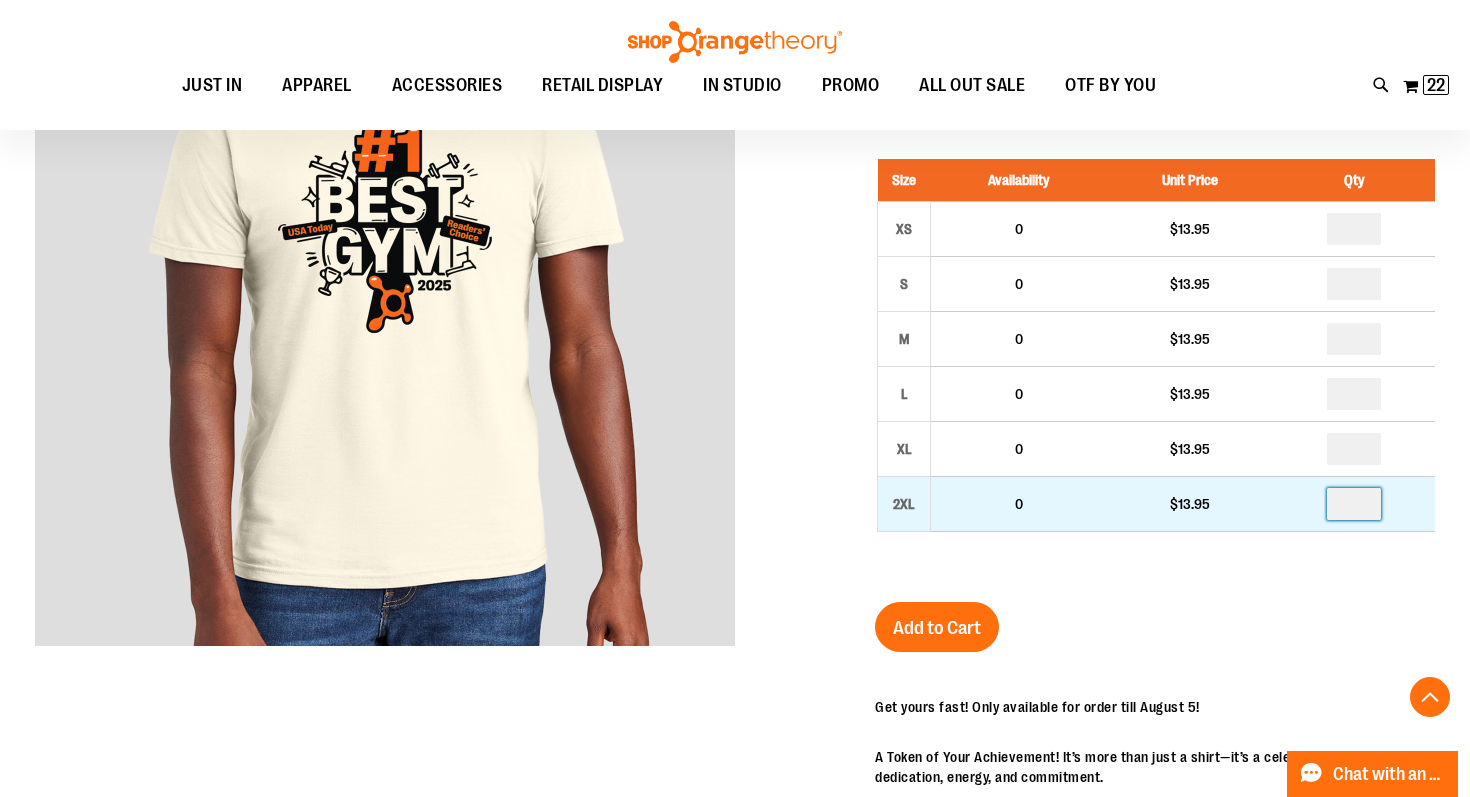 click at bounding box center (1354, 504) 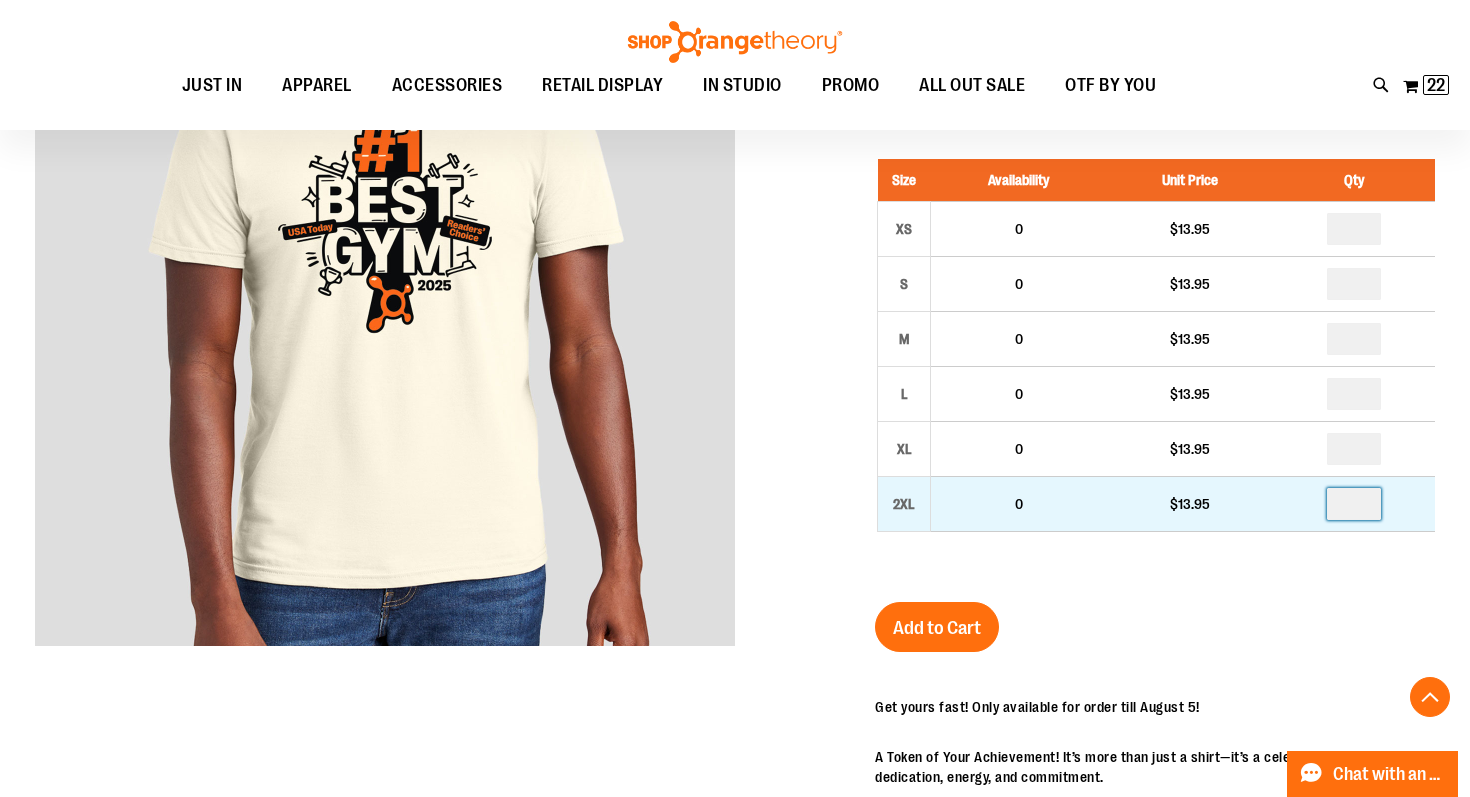 type on "*" 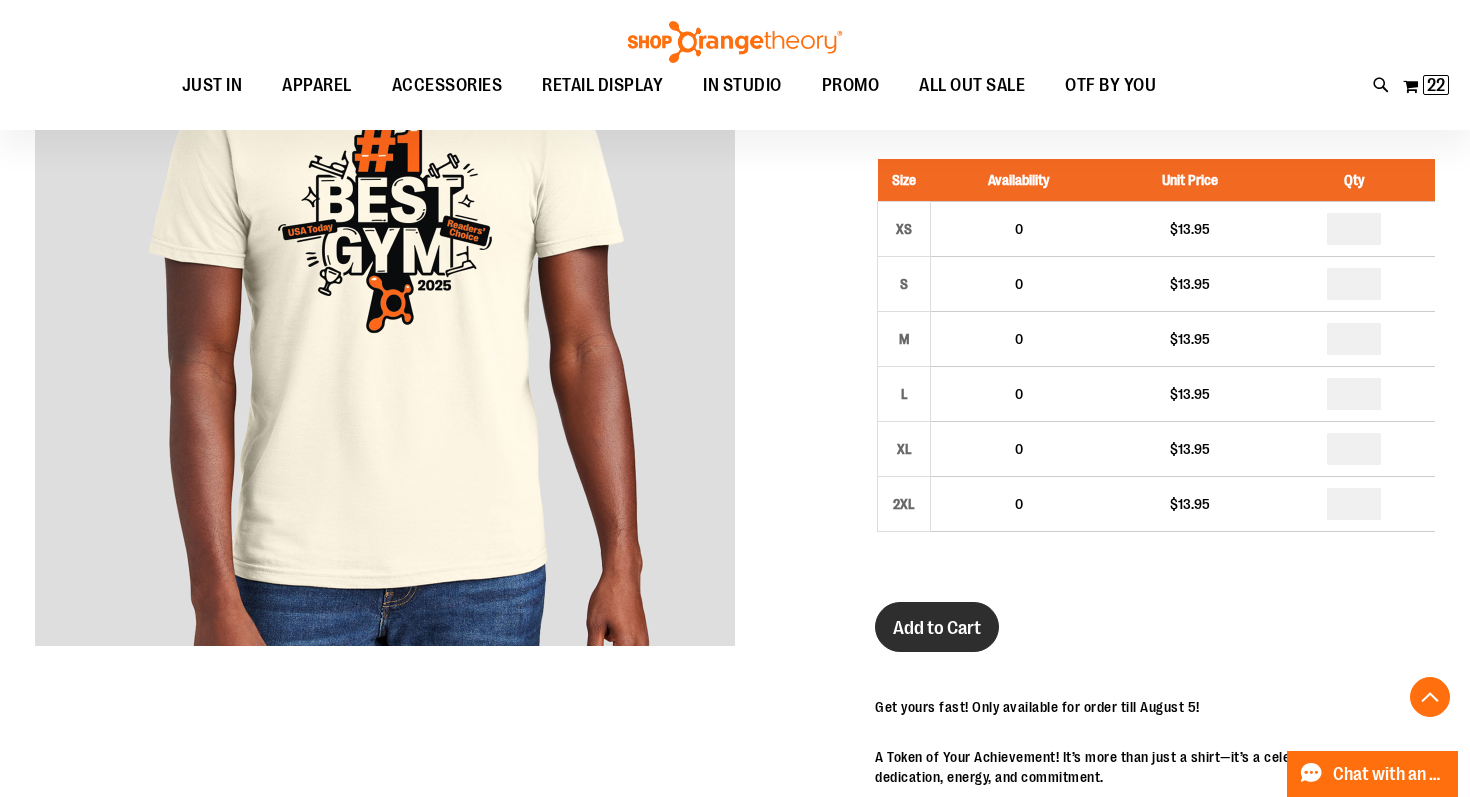 click on "Add to Cart" at bounding box center [937, 628] 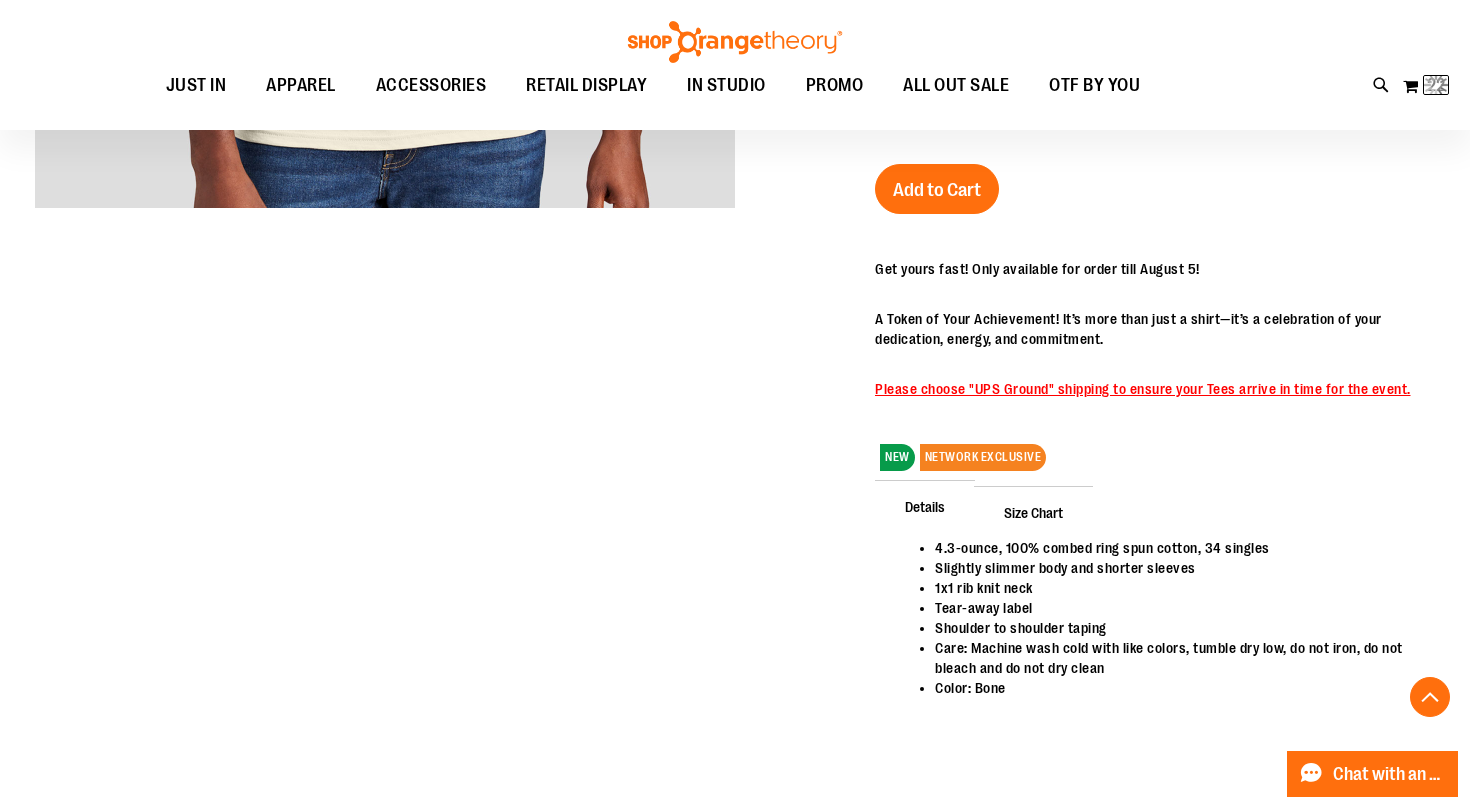 scroll, scrollTop: 939, scrollLeft: 0, axis: vertical 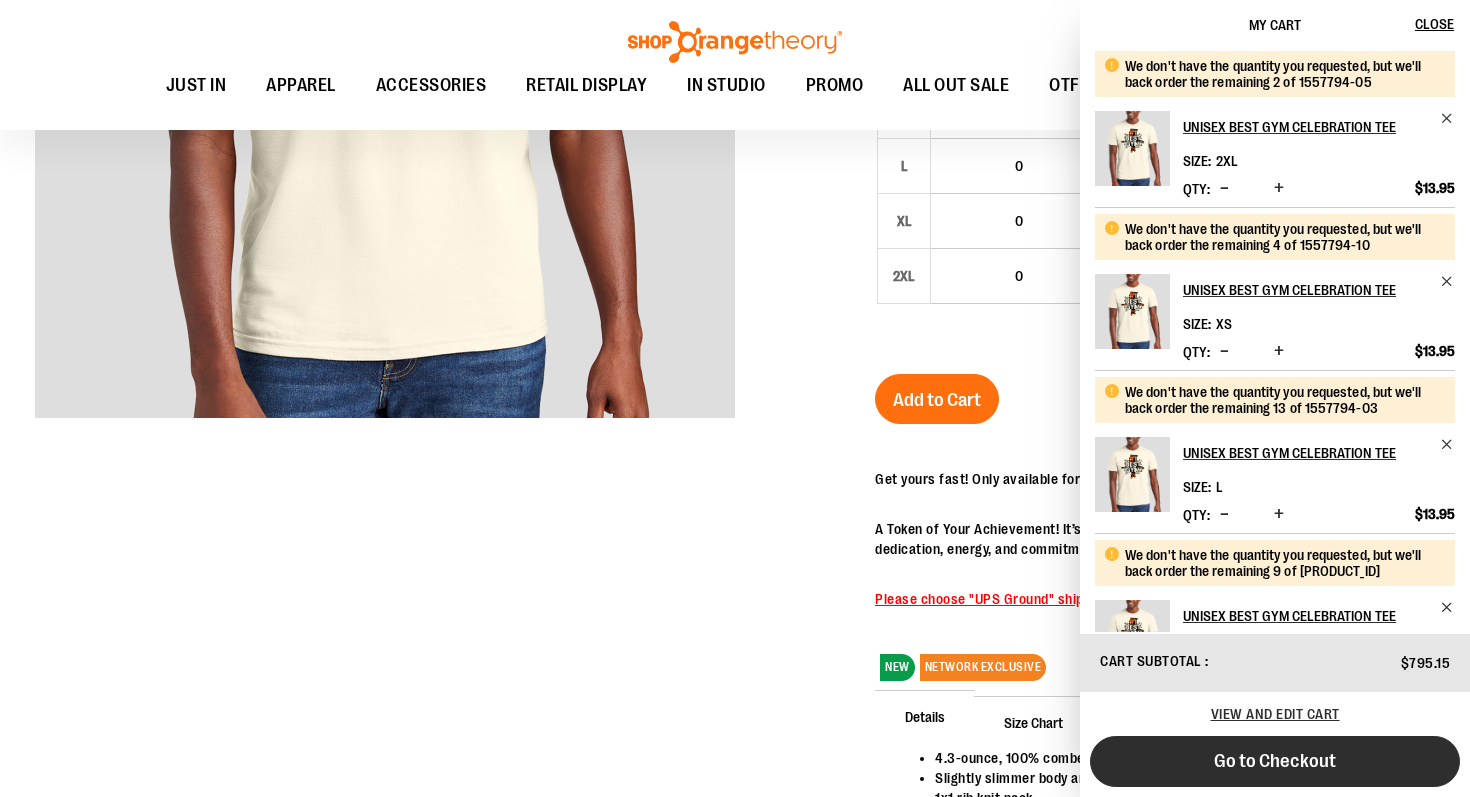 click on "Go to Checkout" at bounding box center [1275, 761] 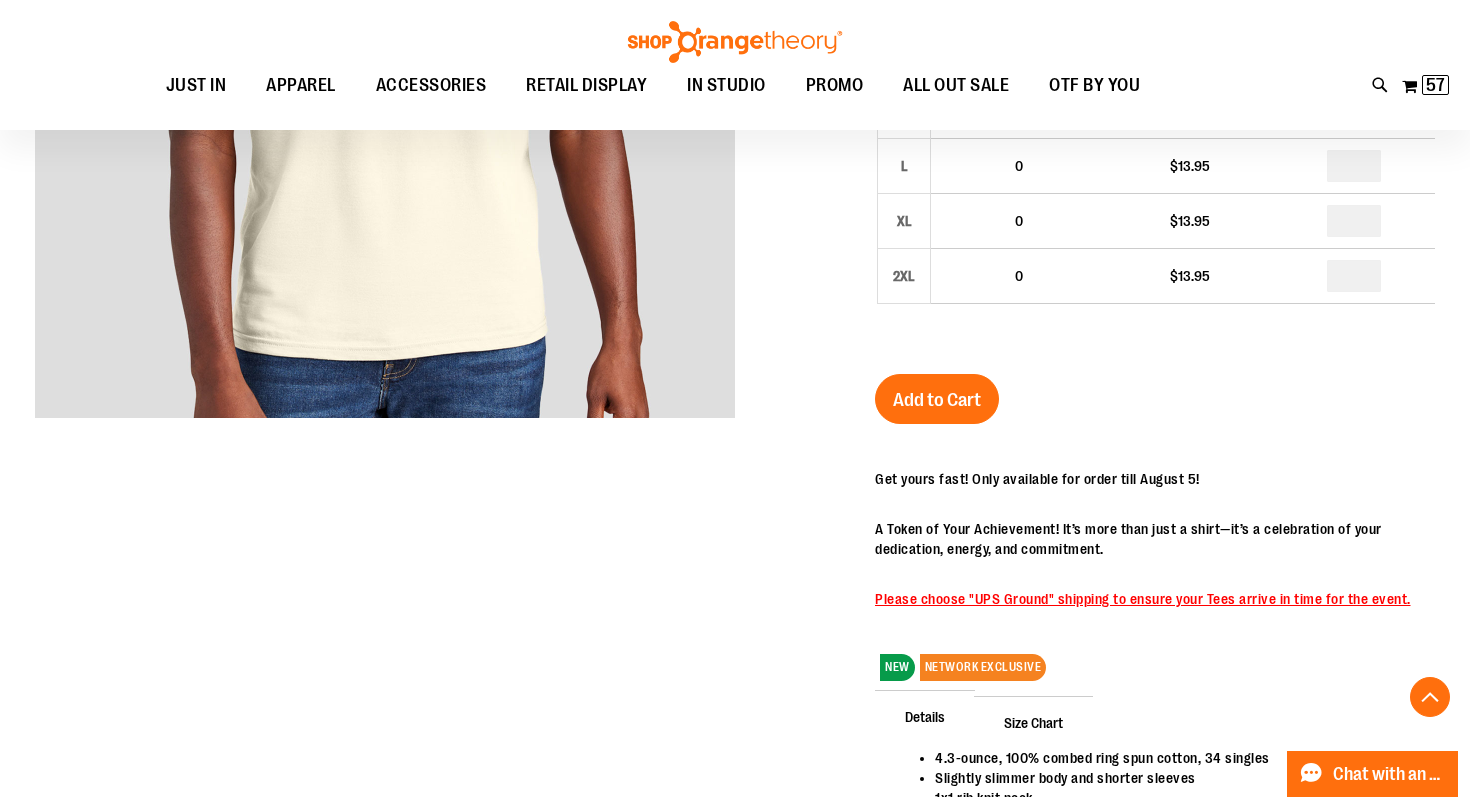 scroll, scrollTop: 1093, scrollLeft: 0, axis: vertical 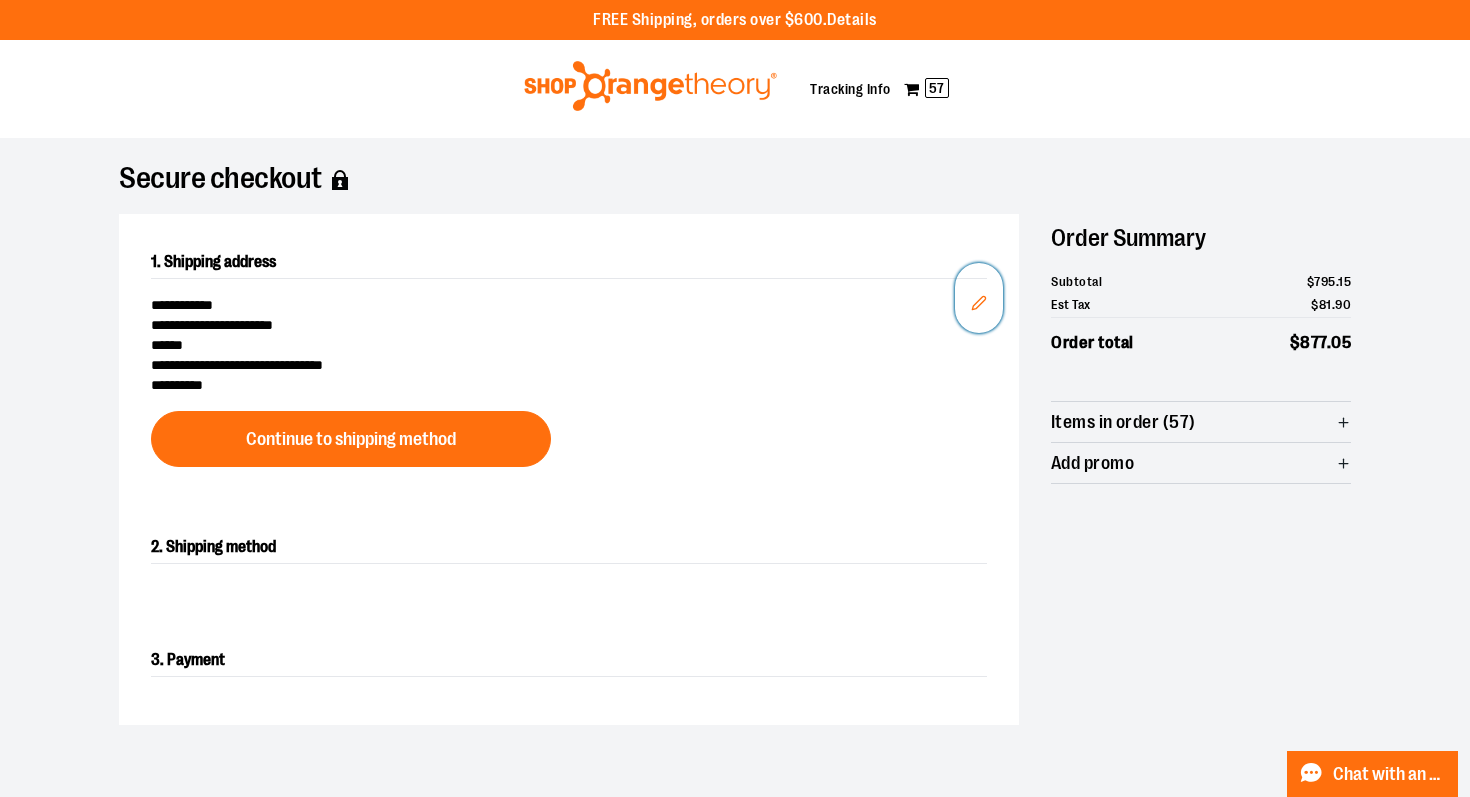 click on "Edit" at bounding box center [979, 298] 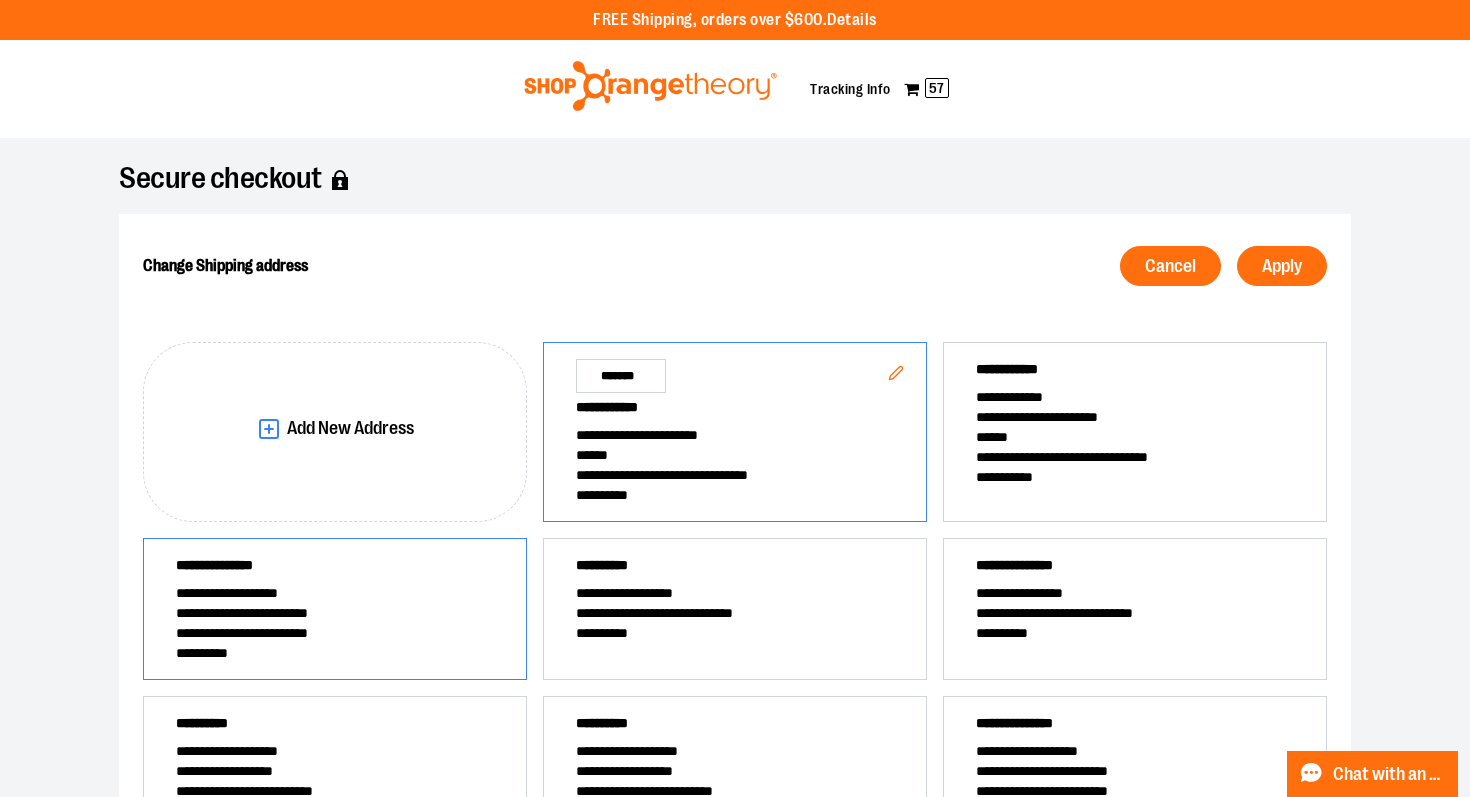 click on "**********" at bounding box center [335, 653] 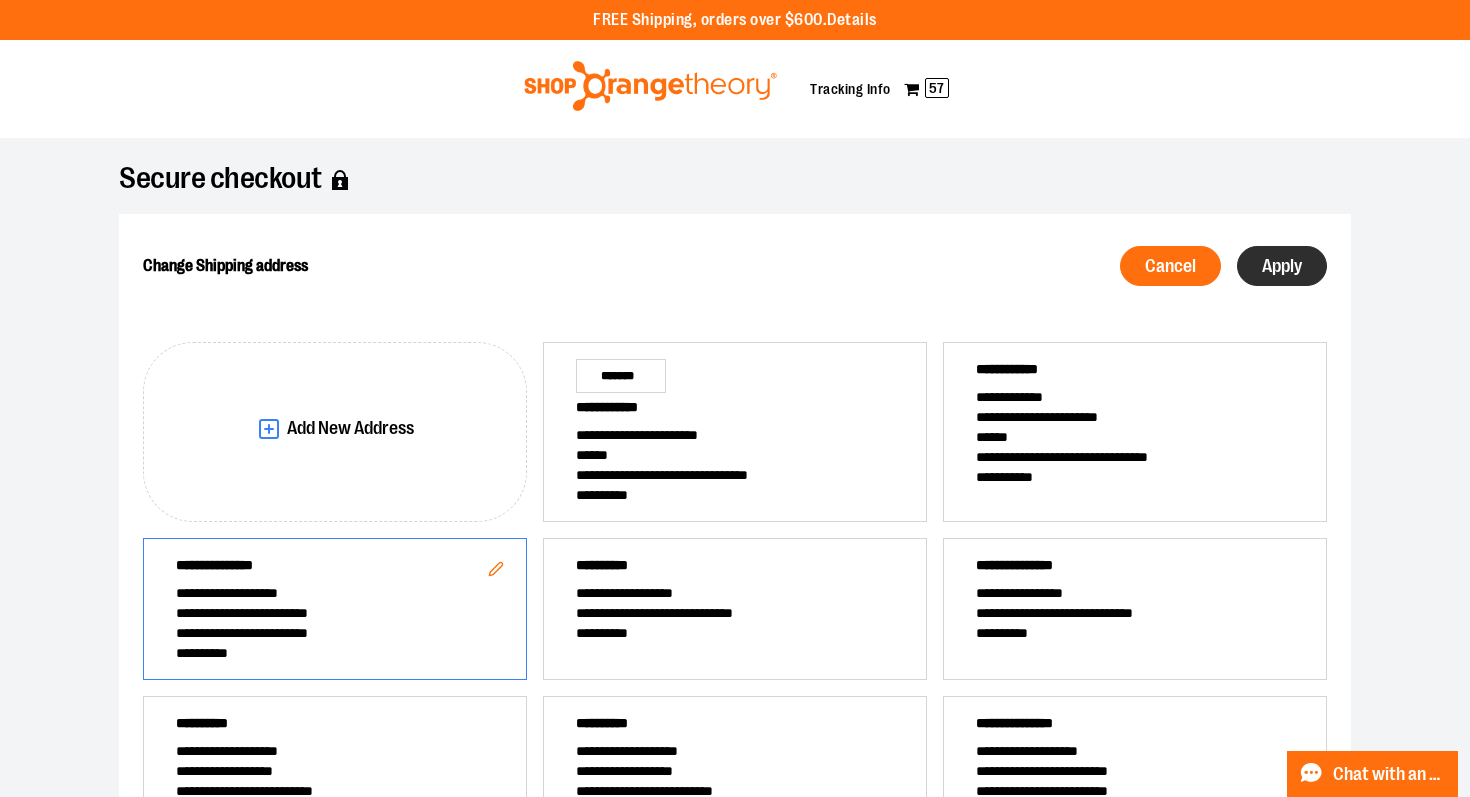 click on "Apply" at bounding box center [1282, 266] 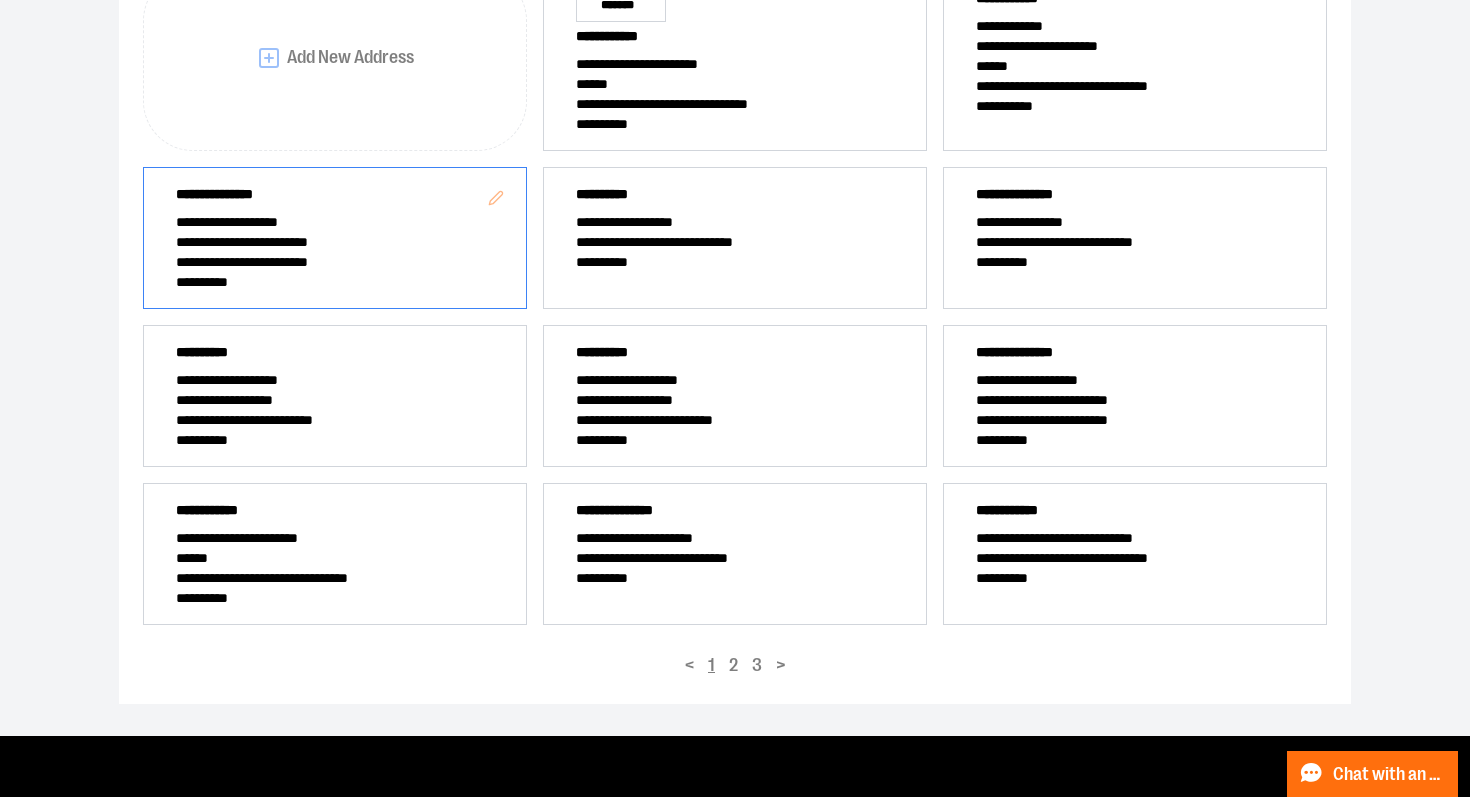 scroll, scrollTop: 0, scrollLeft: 0, axis: both 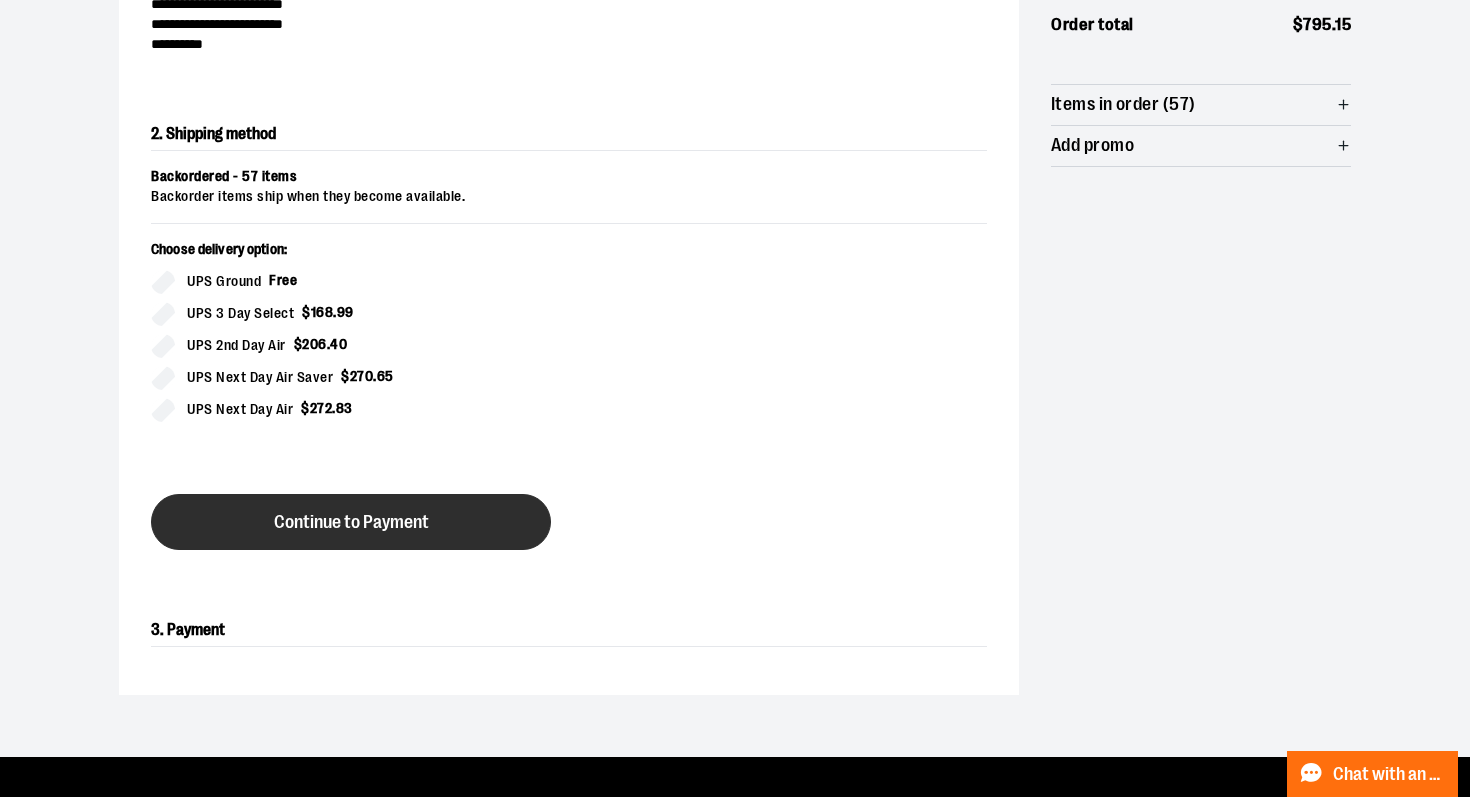 click on "Continue to Payment" at bounding box center [351, 522] 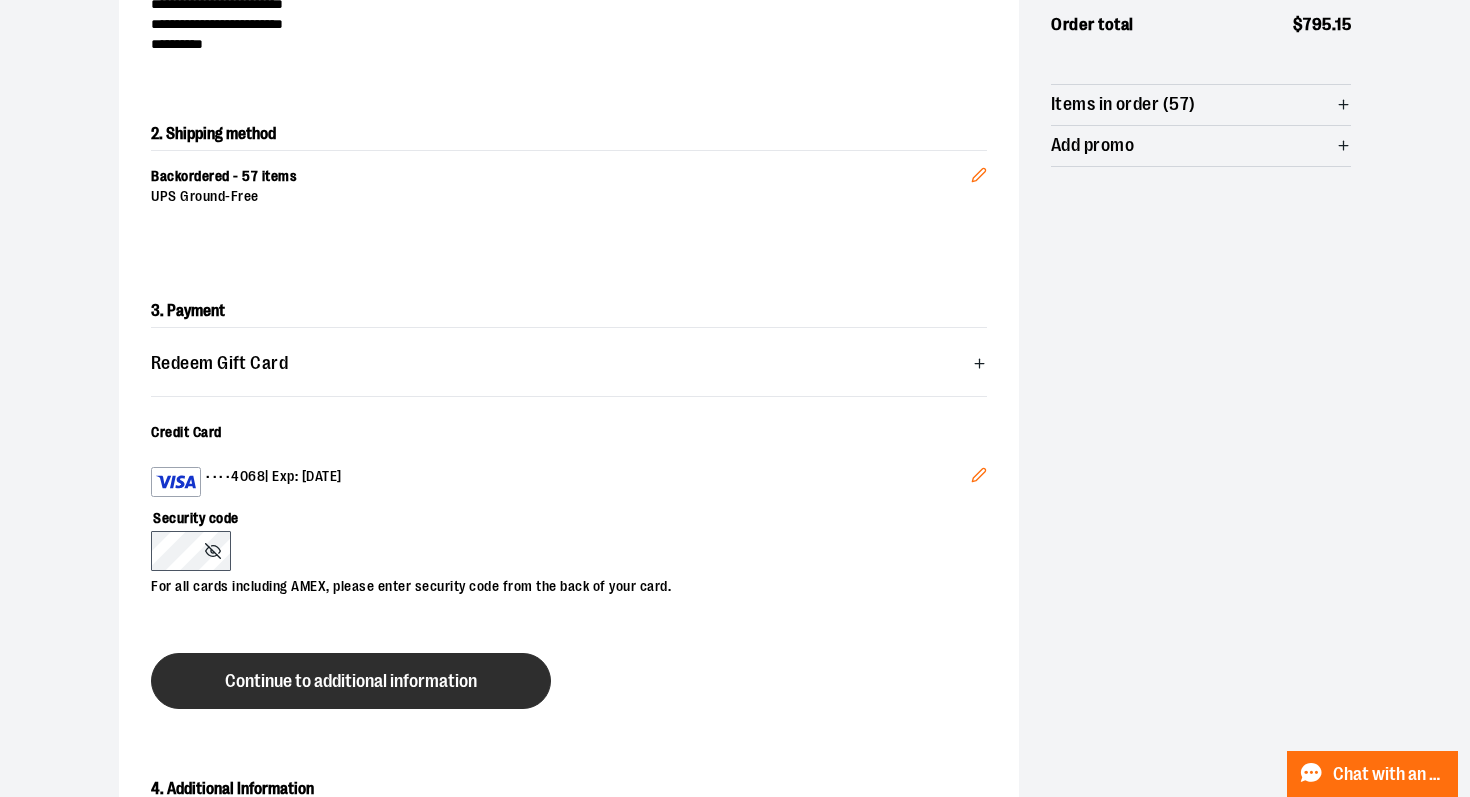 click on "Continue to additional information" at bounding box center [351, 681] 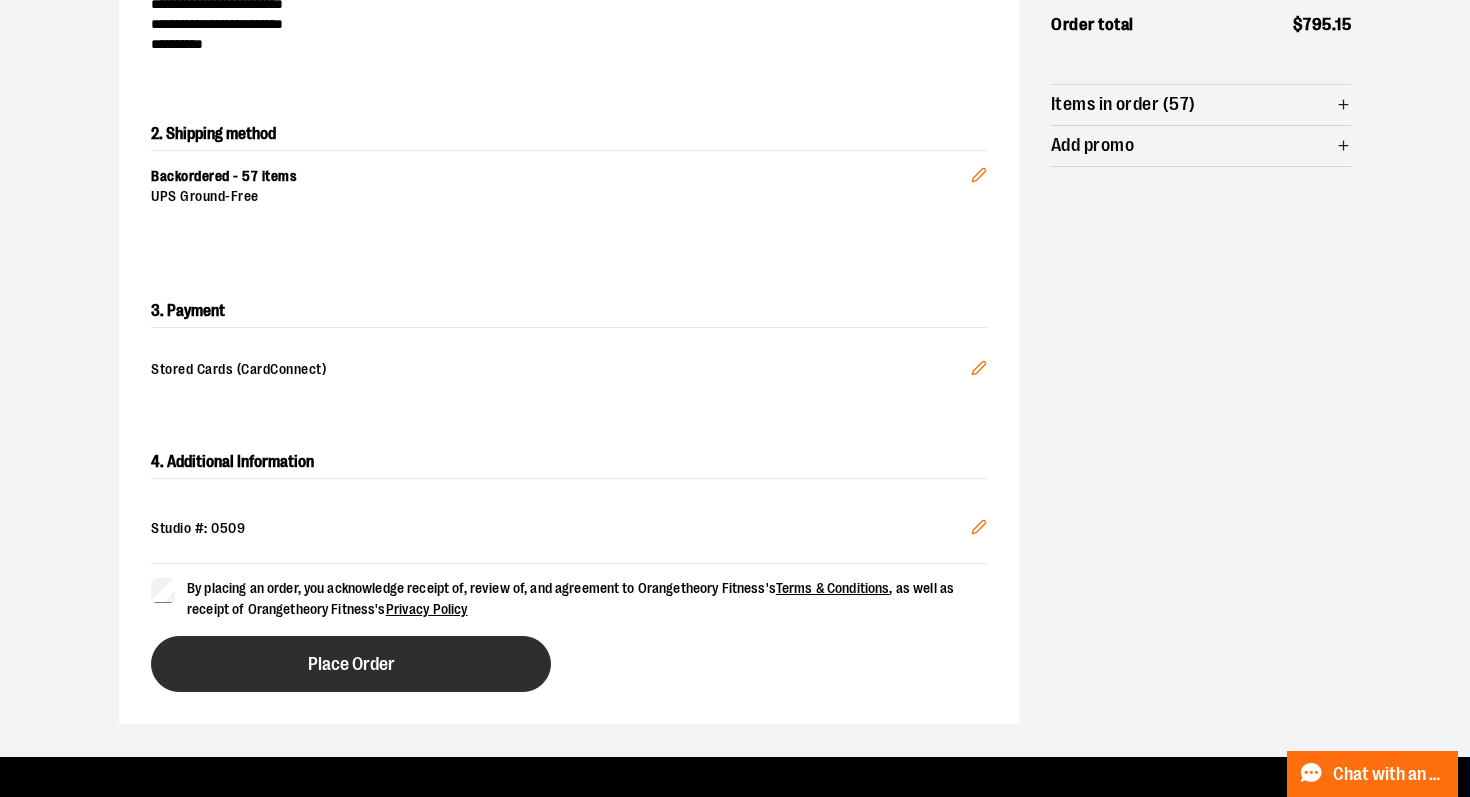 click on "Place Order" at bounding box center (351, 664) 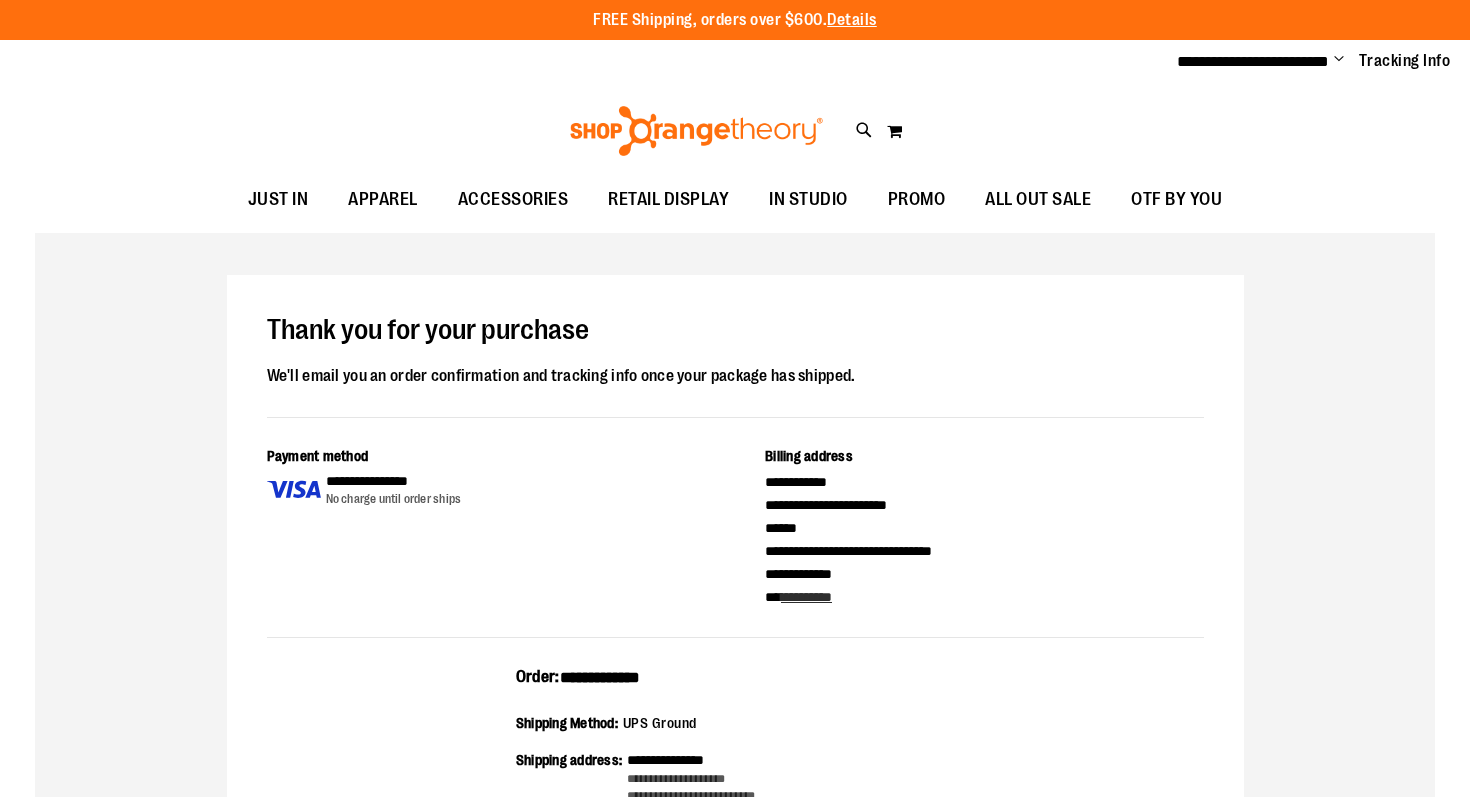 scroll, scrollTop: 0, scrollLeft: 0, axis: both 